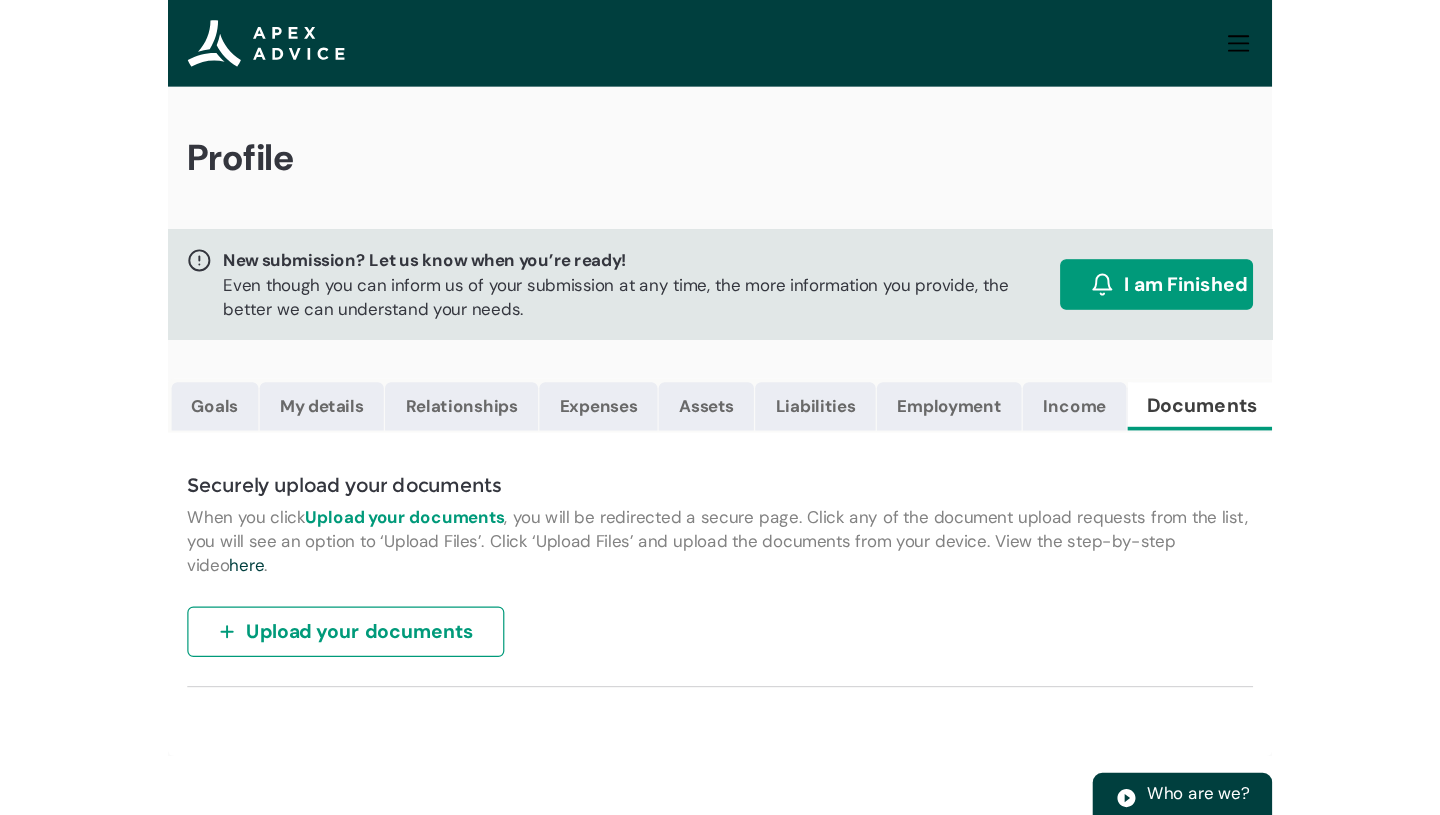 scroll, scrollTop: 0, scrollLeft: 0, axis: both 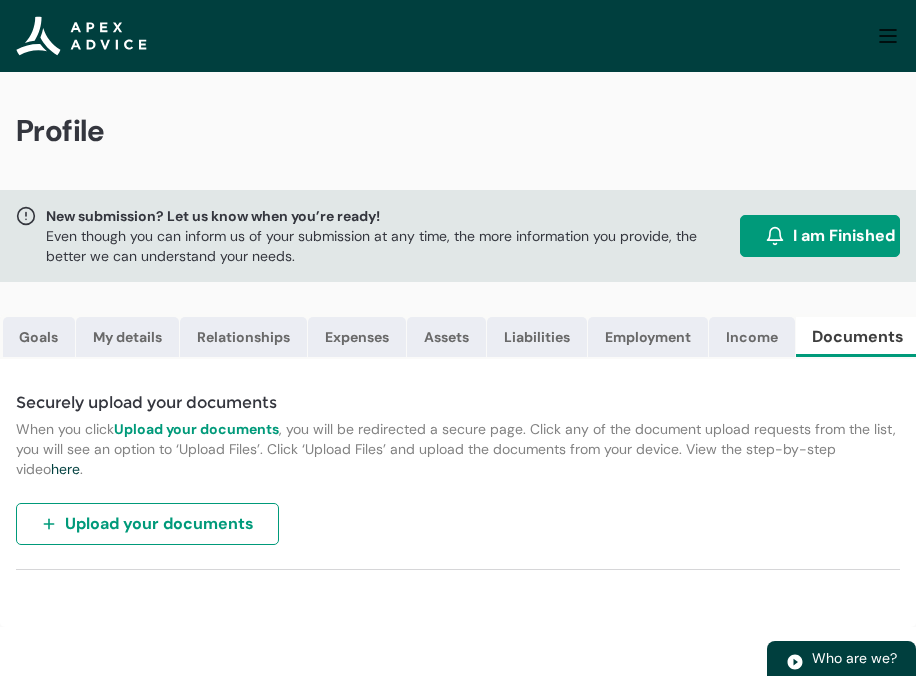 click on "Upload your documents" at bounding box center [159, 524] 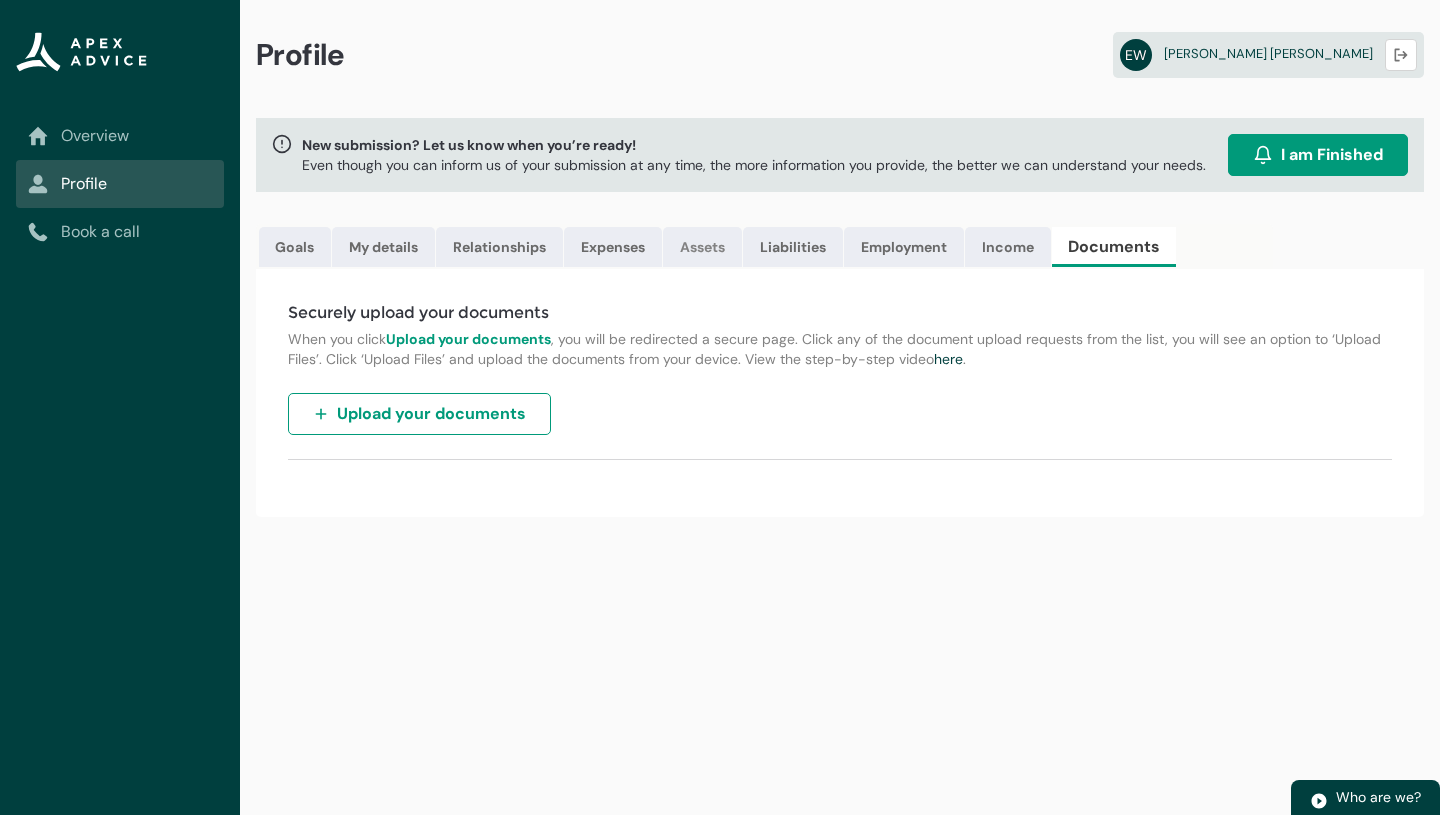 click on "Assets" at bounding box center (702, 247) 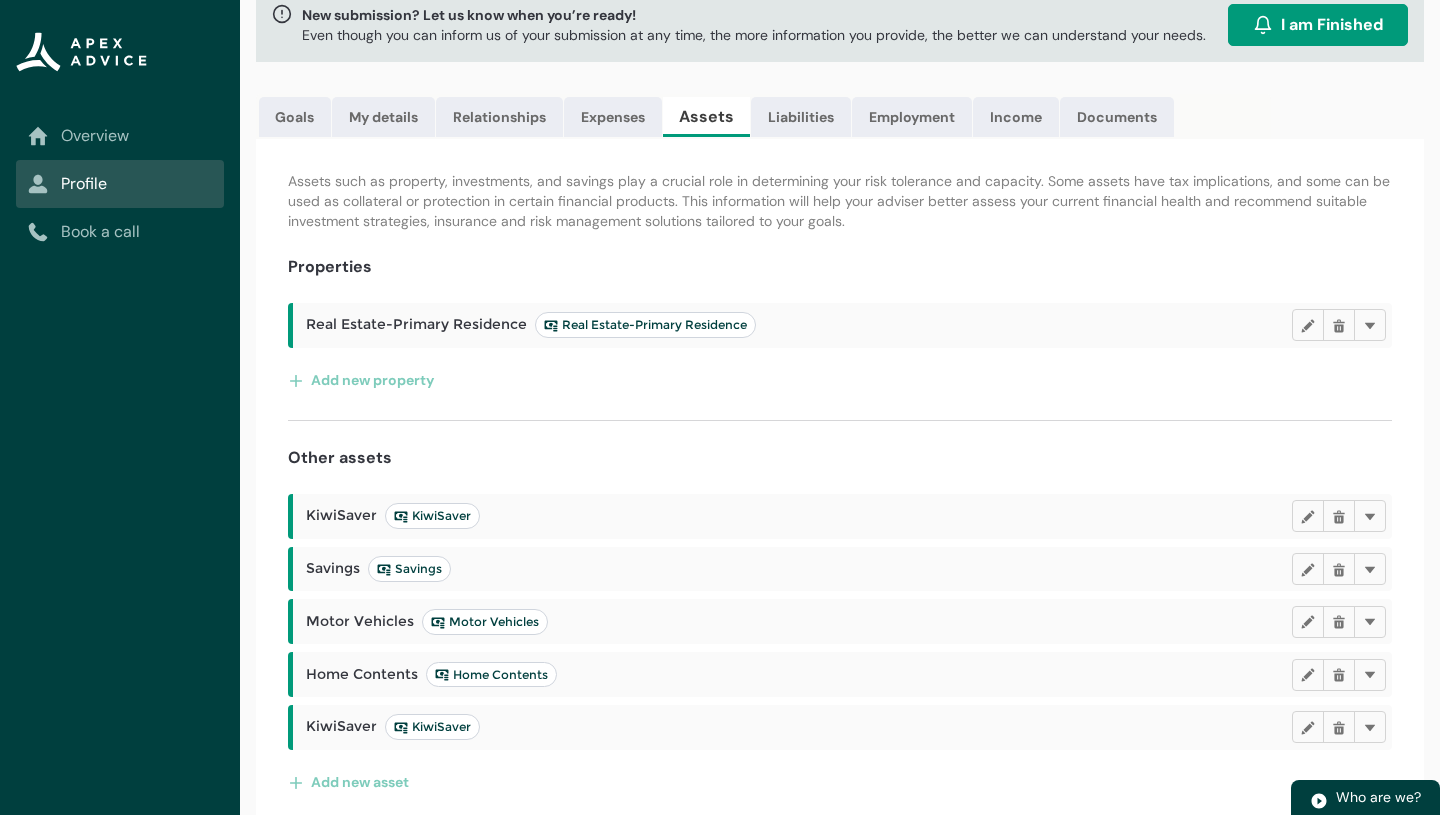 scroll, scrollTop: 145, scrollLeft: 0, axis: vertical 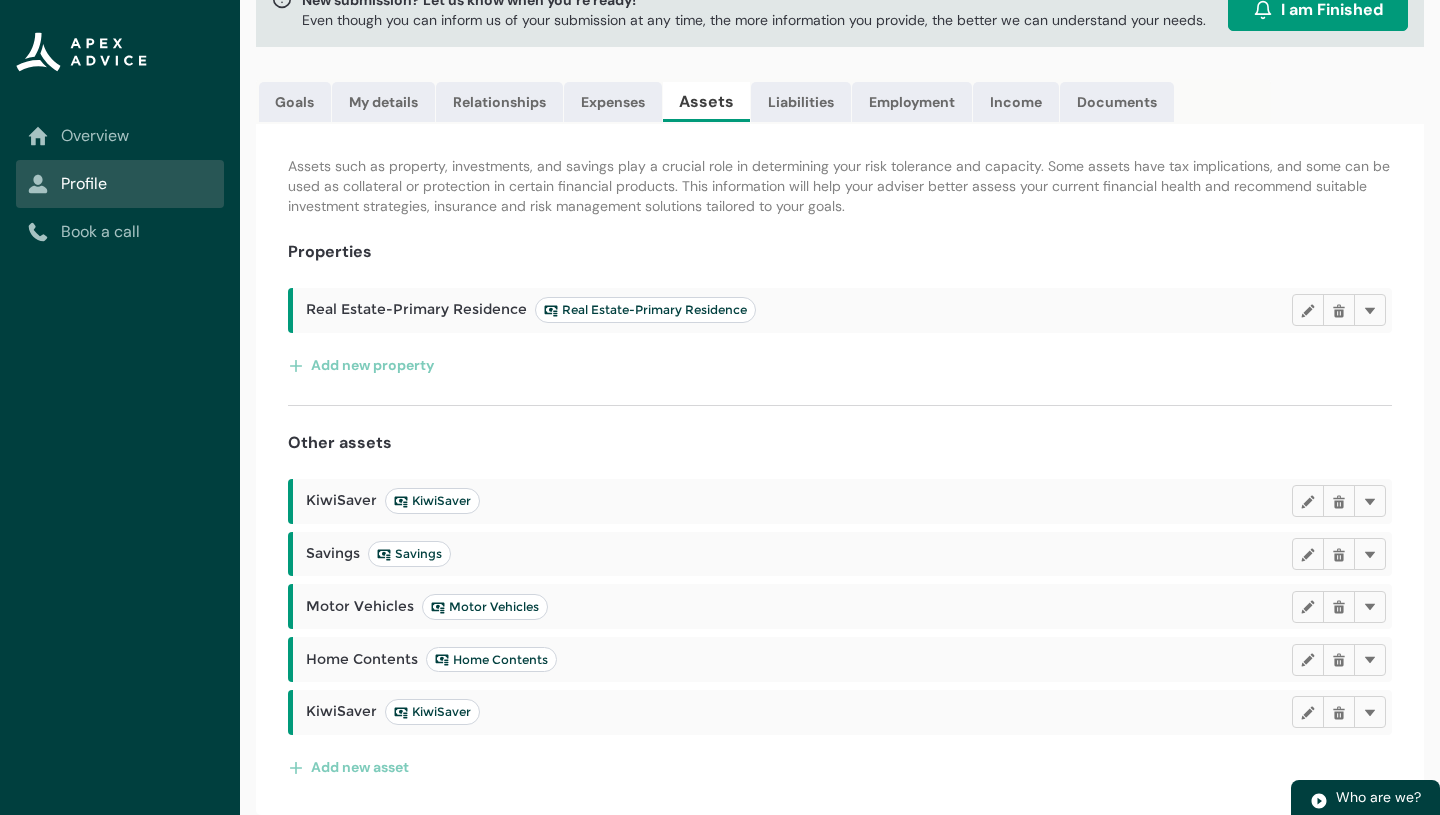 click on "Savings
Savings Edit Delete Delete" at bounding box center (846, 554) 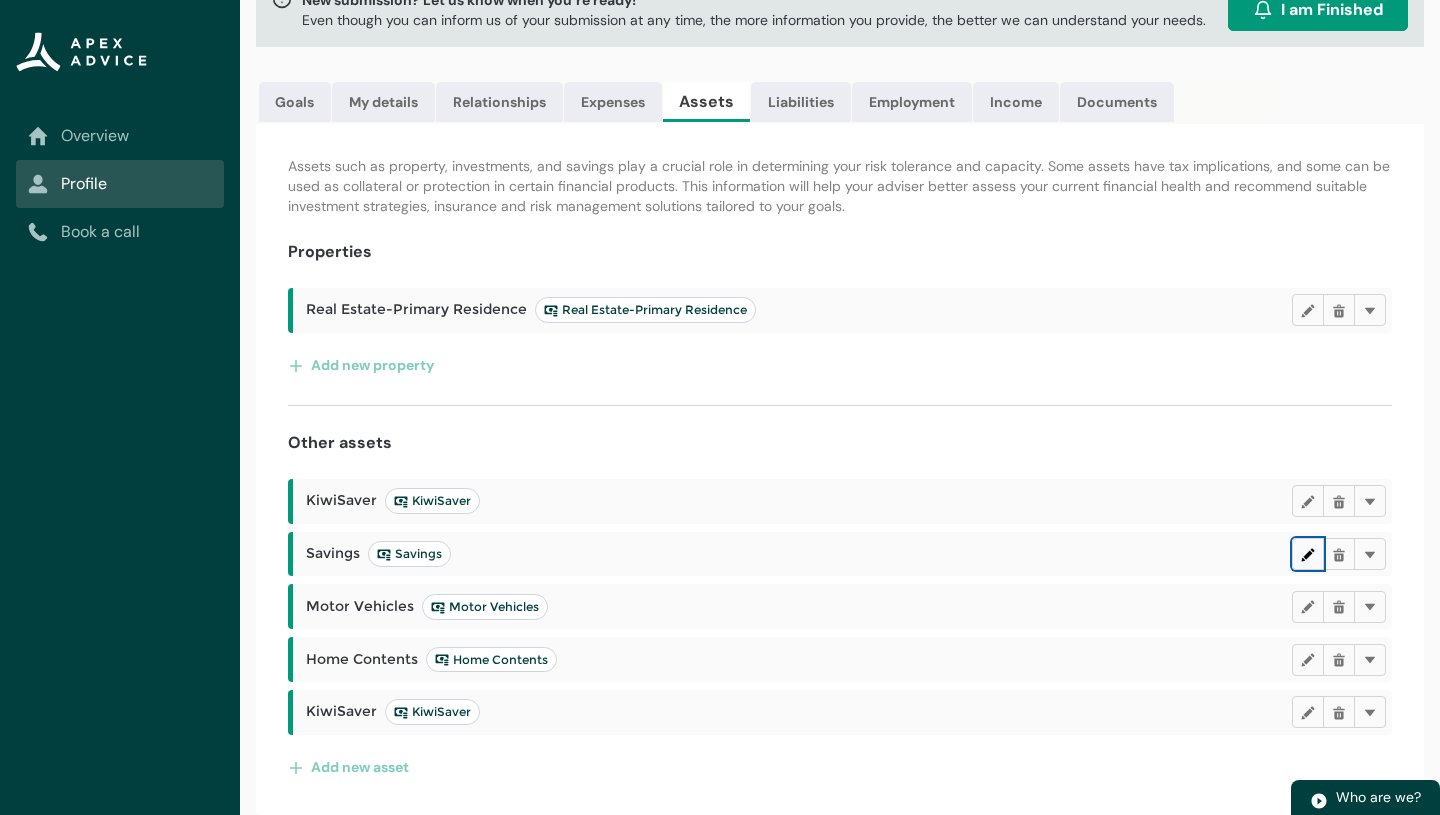 click on "Edit" at bounding box center [1308, 554] 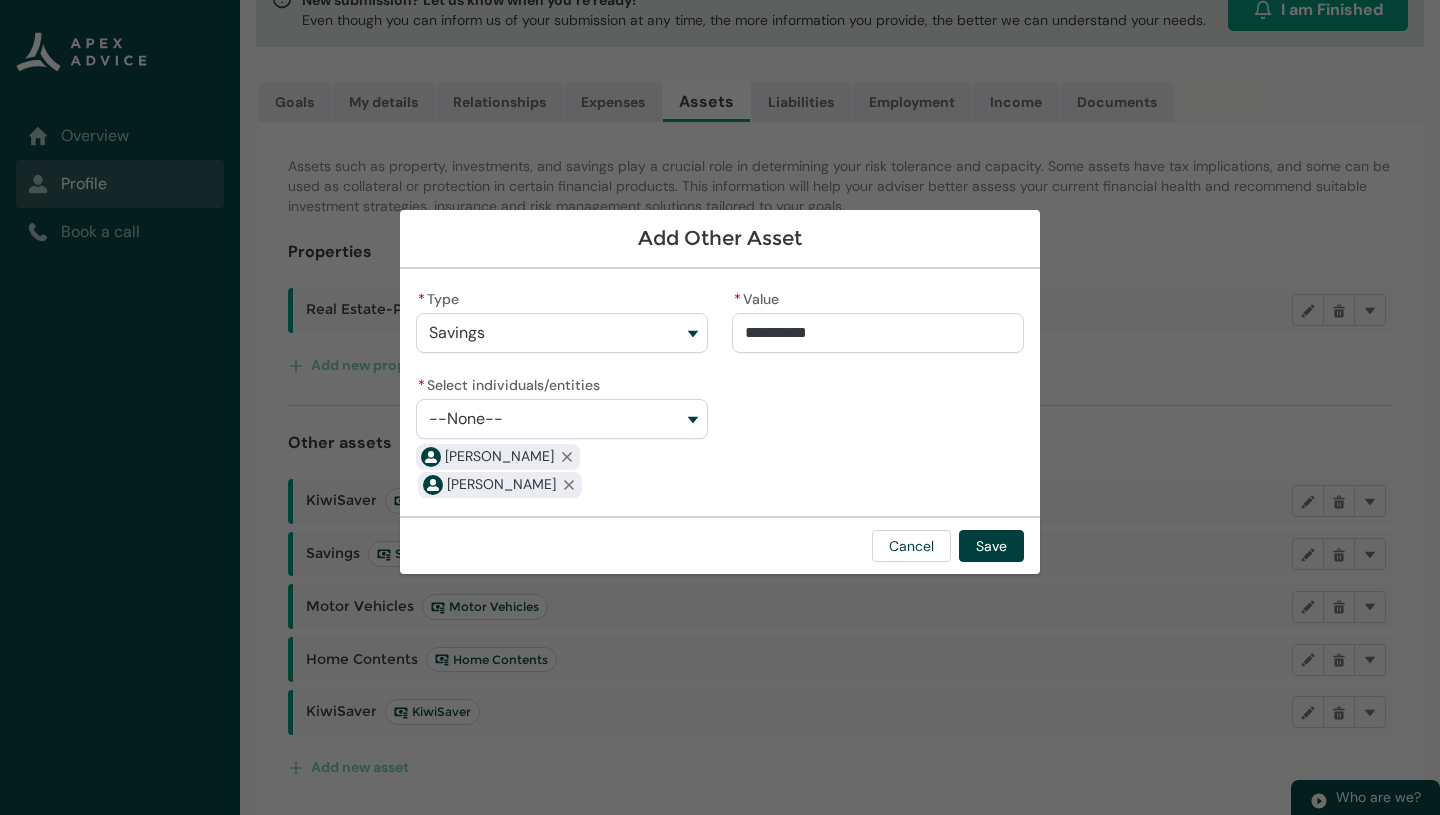 type on "********" 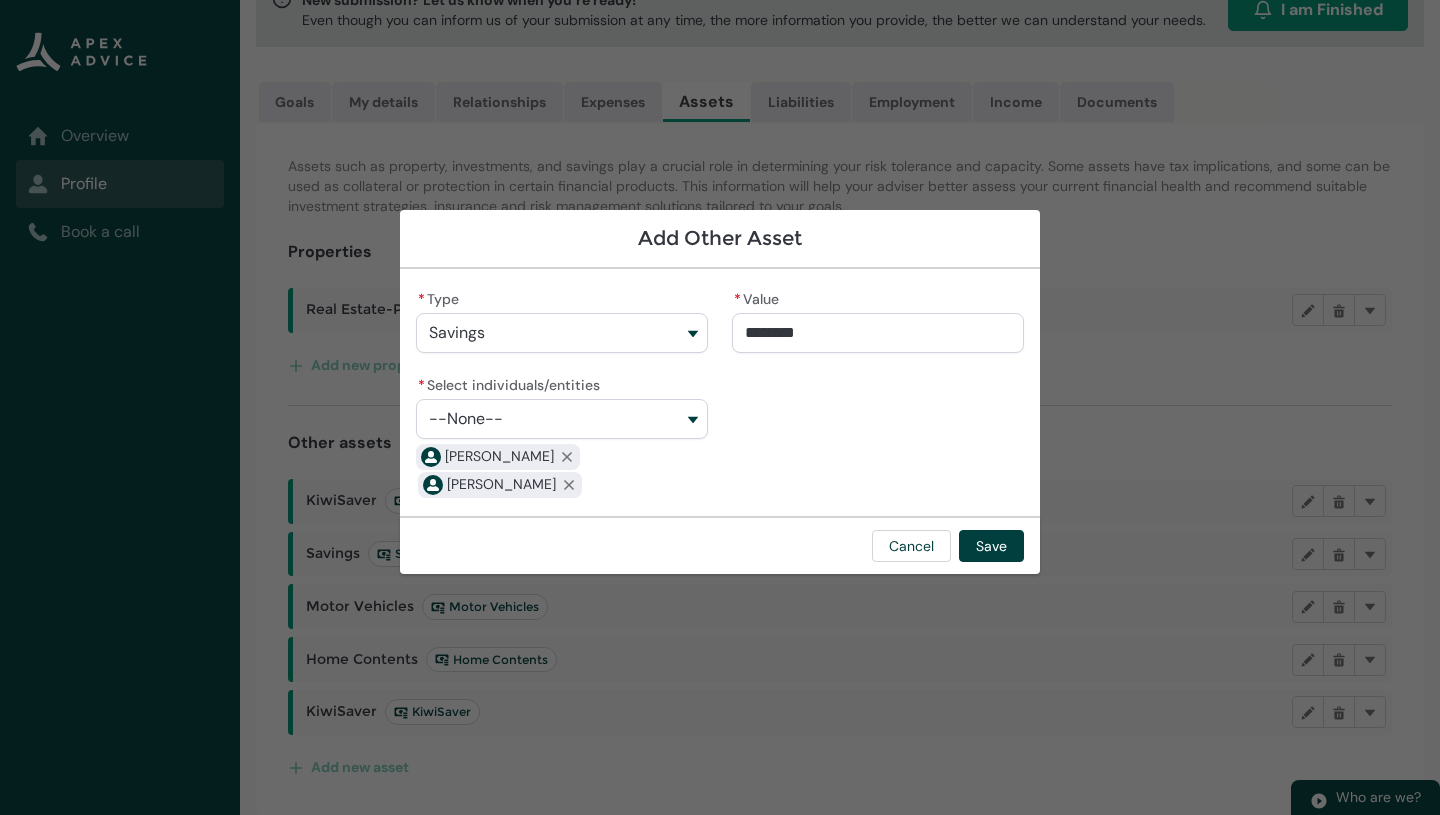 click on "********" at bounding box center [878, 333] 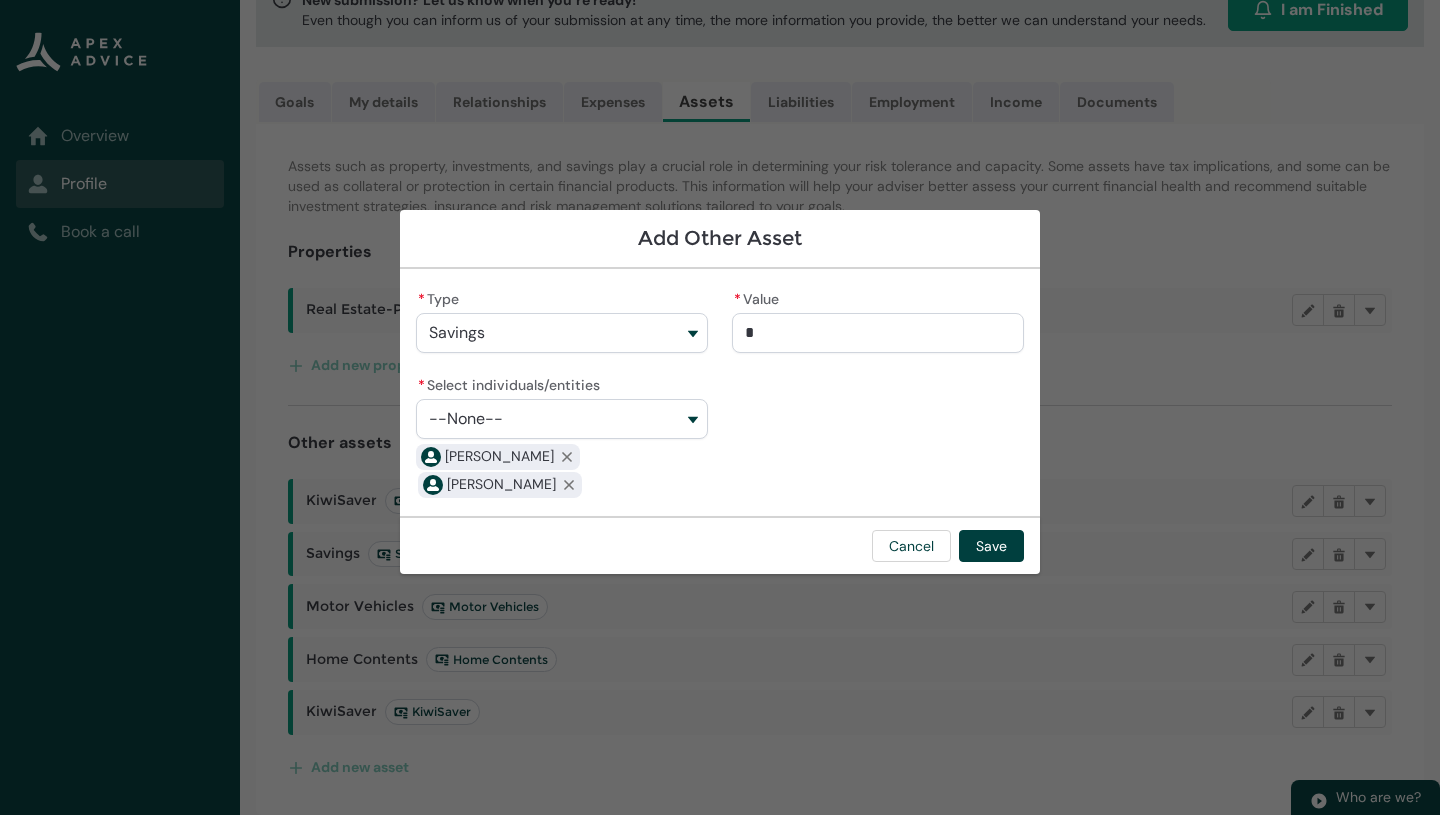 type on "3." 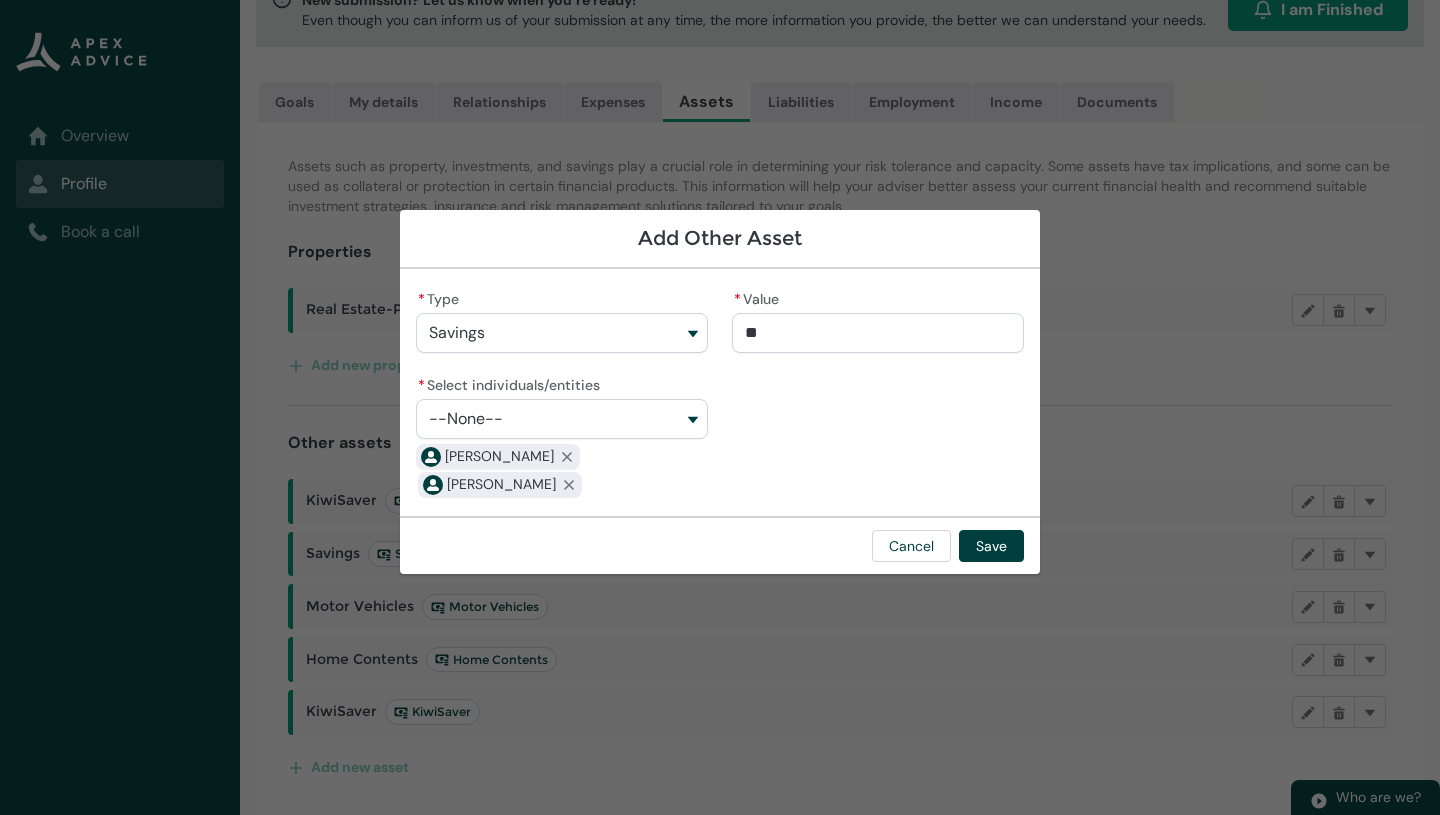 type on "3.5" 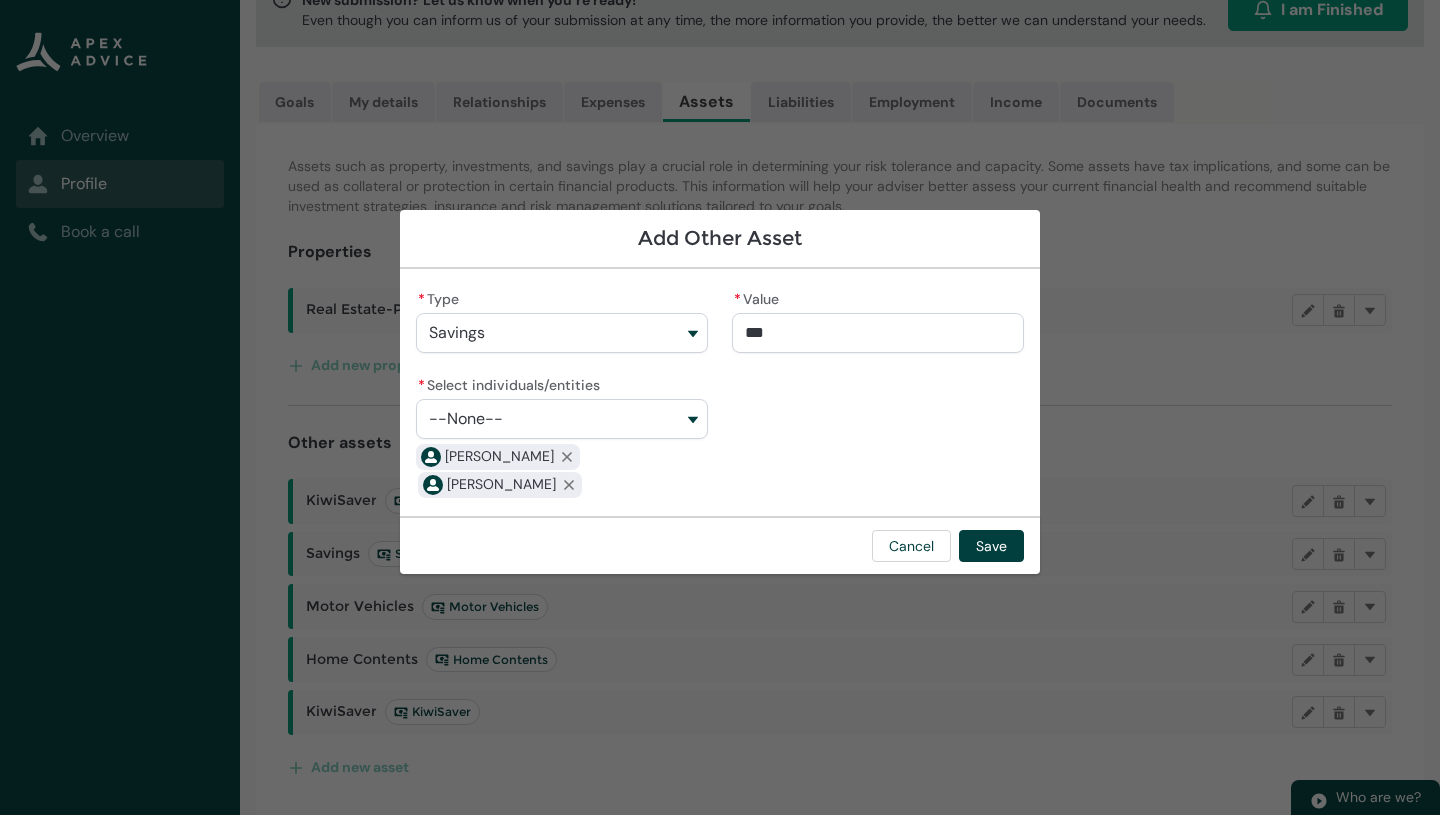 type on "3.52" 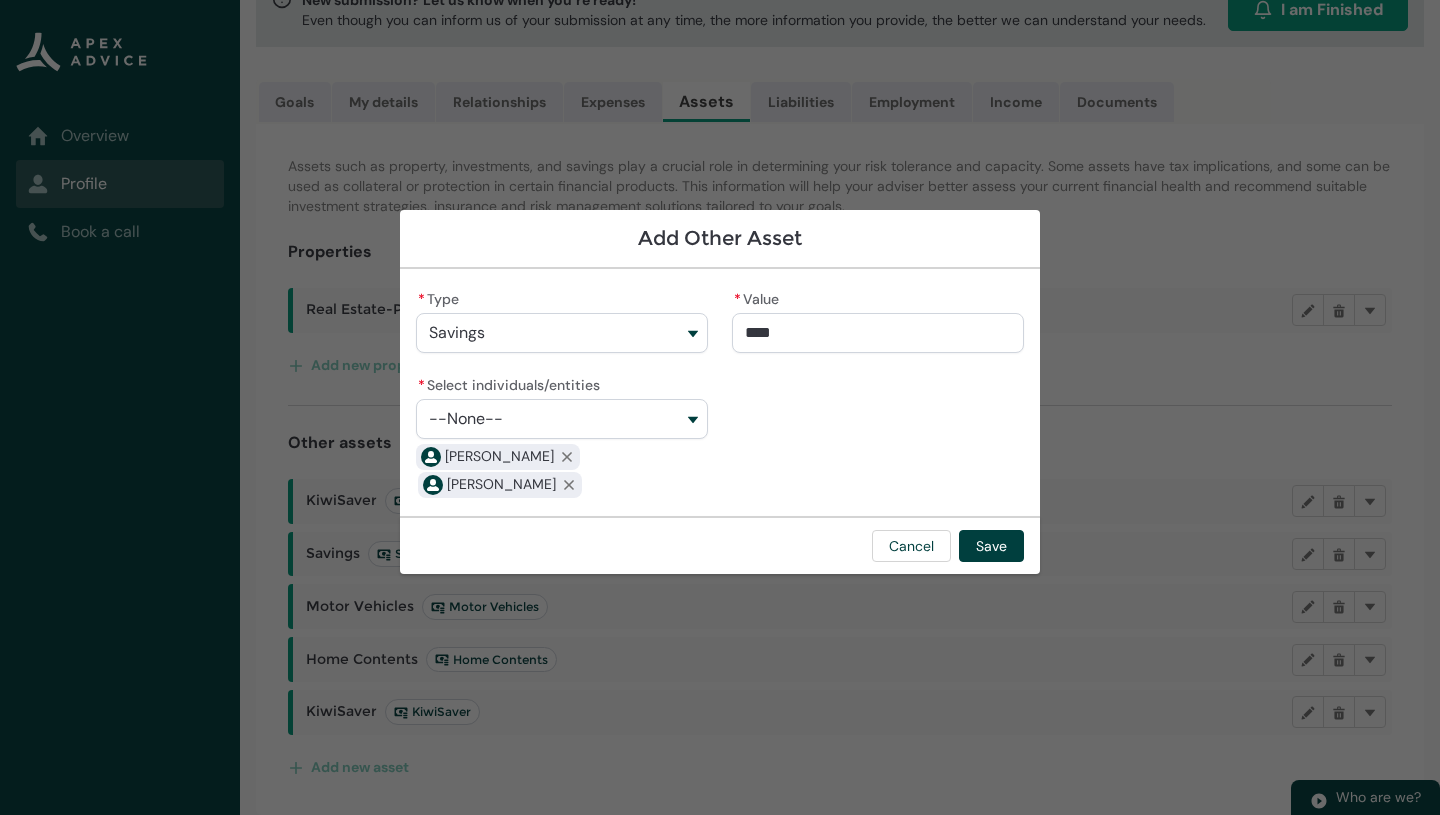 type on "3.529" 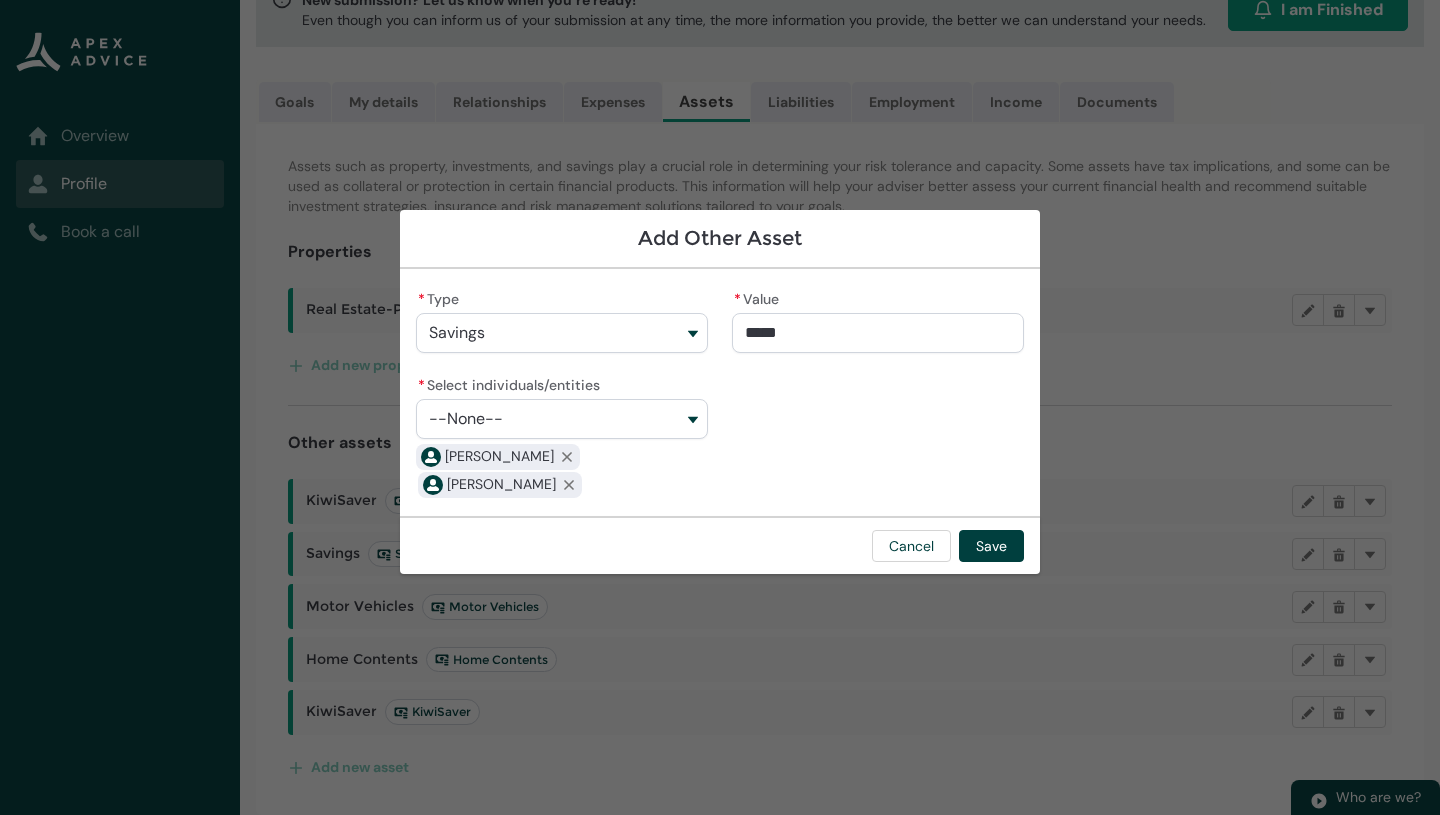 click on "*****" at bounding box center [878, 333] 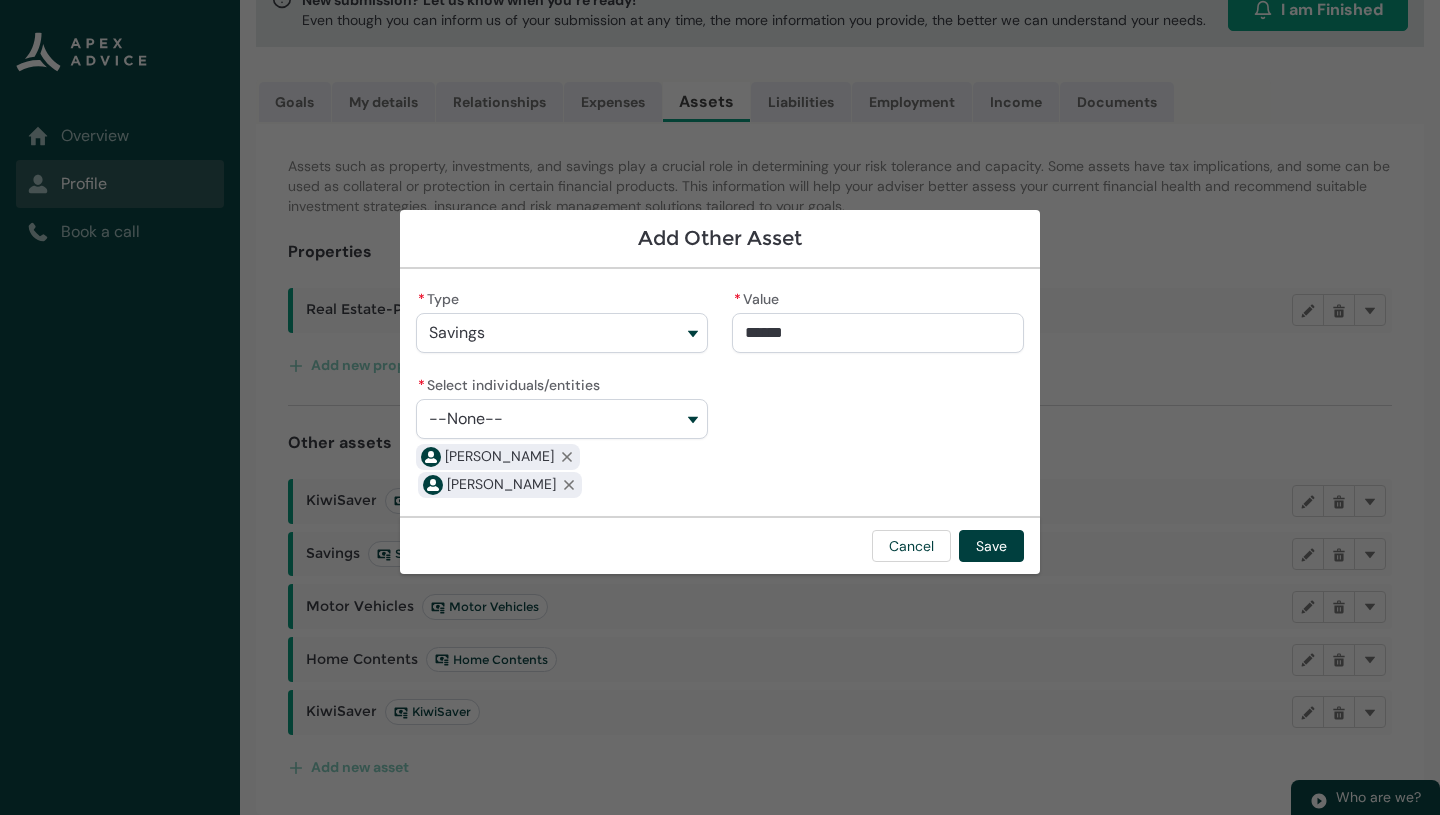 type on "300.529" 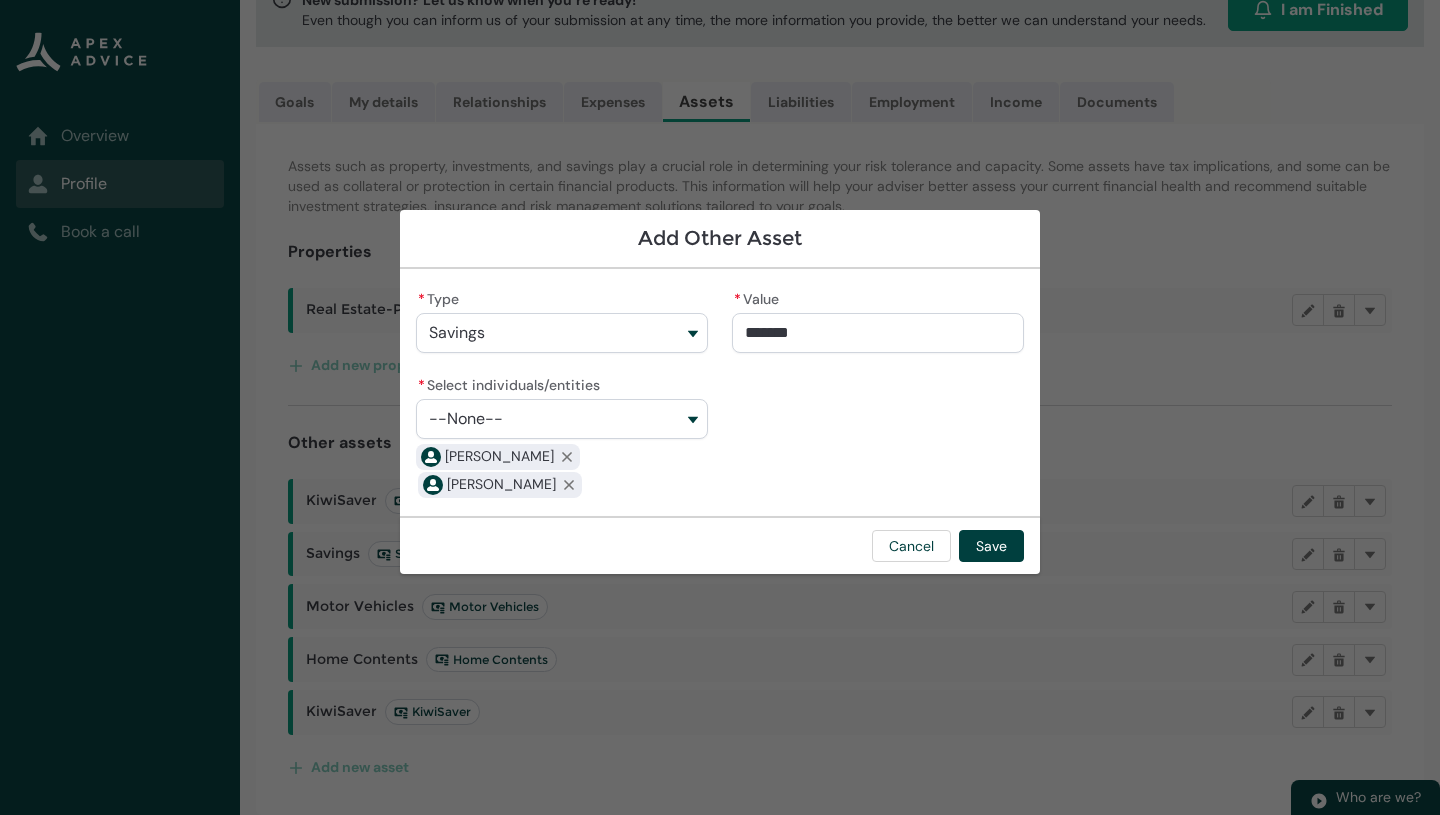 type on "3000.529" 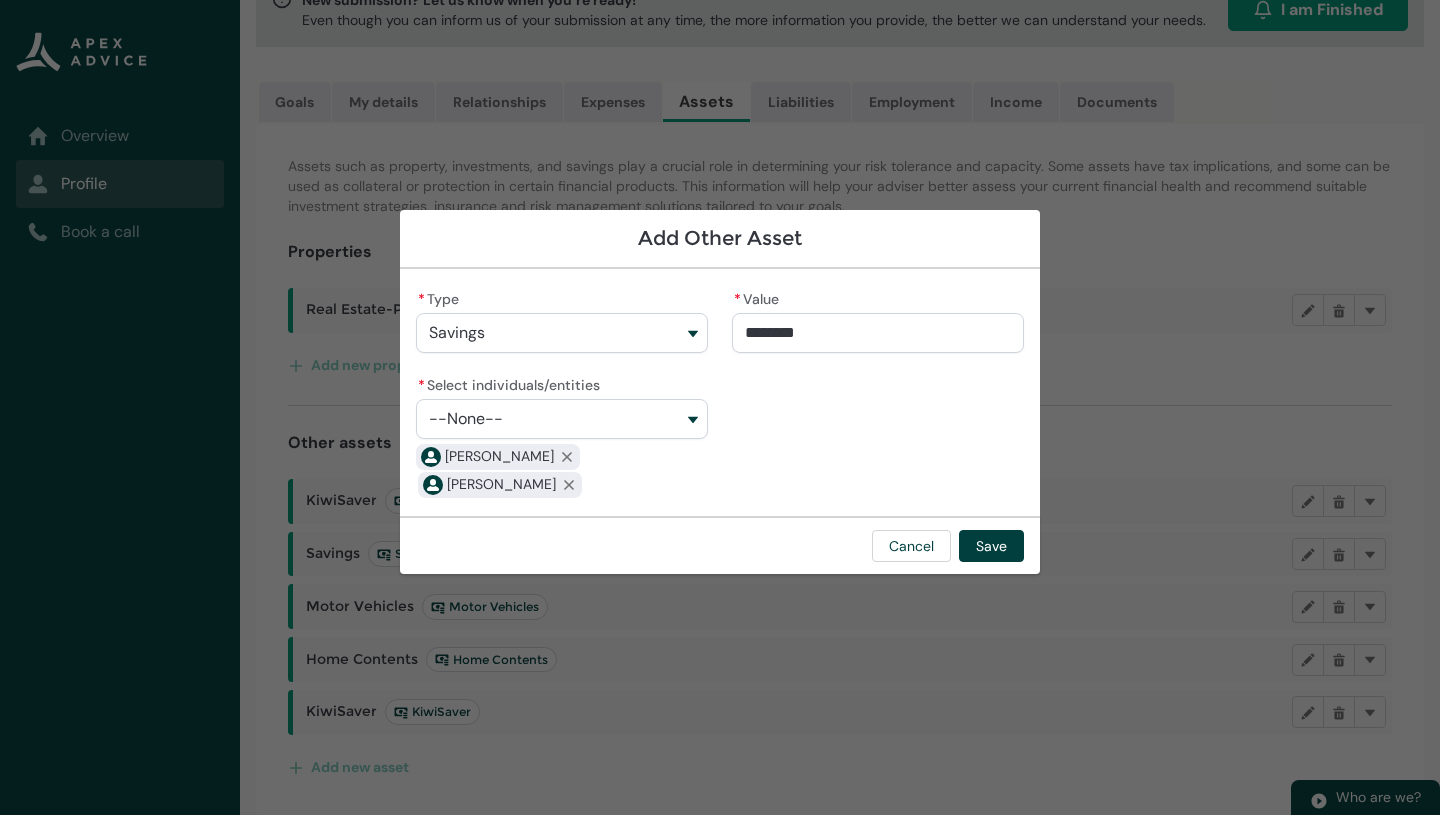type on "300.529" 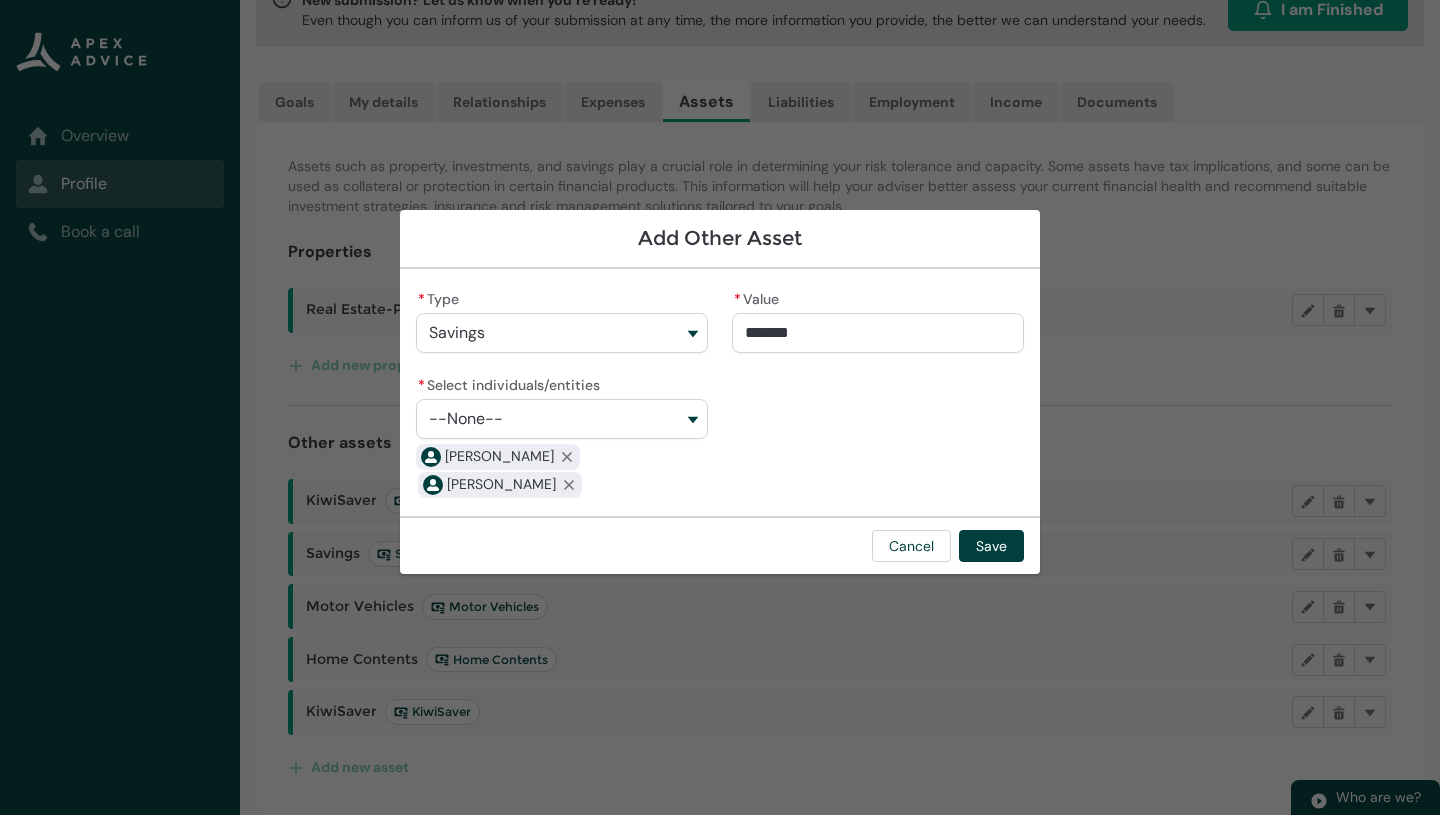type on "30.529" 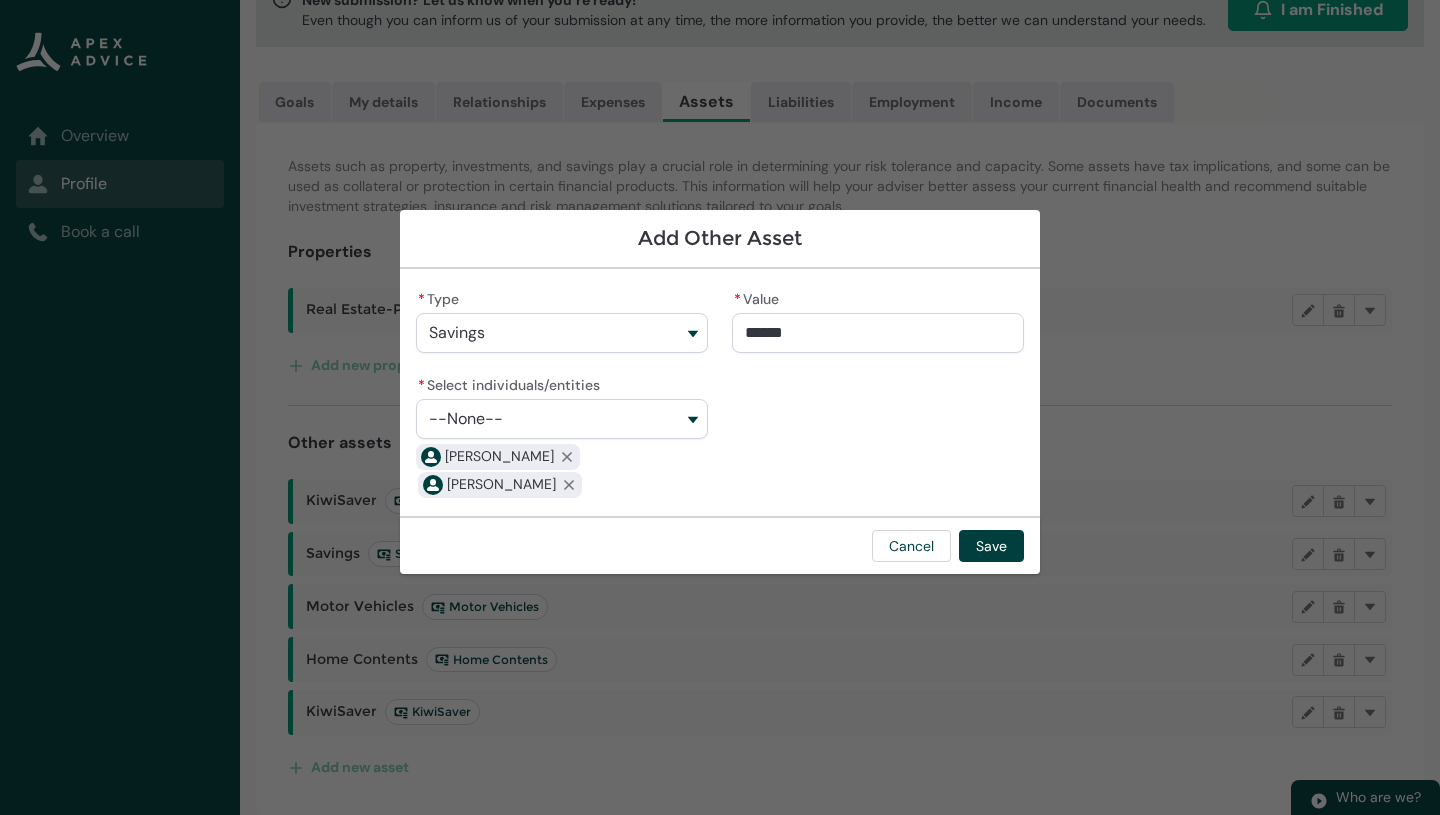 type on "3.529" 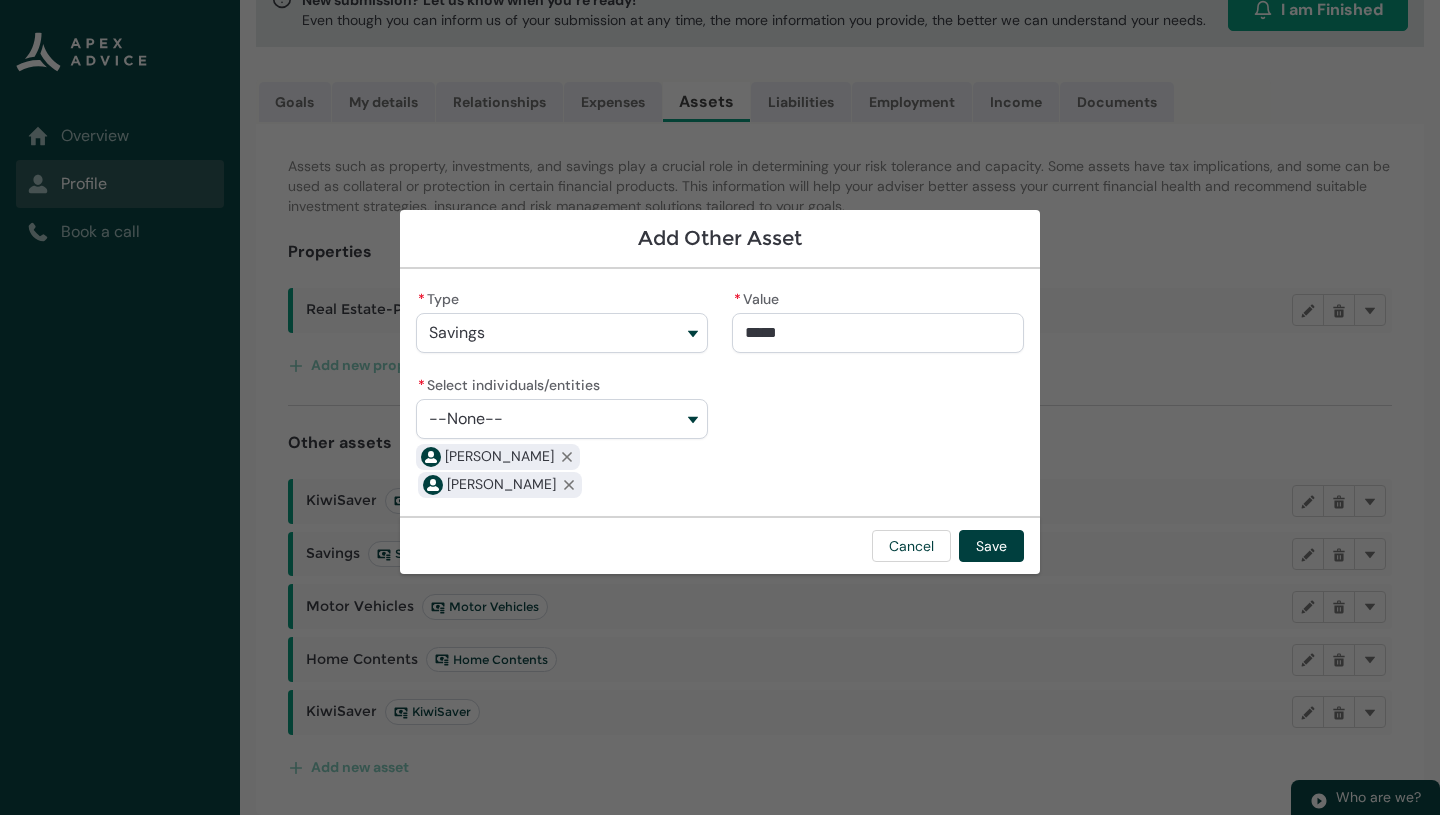 type on "3529" 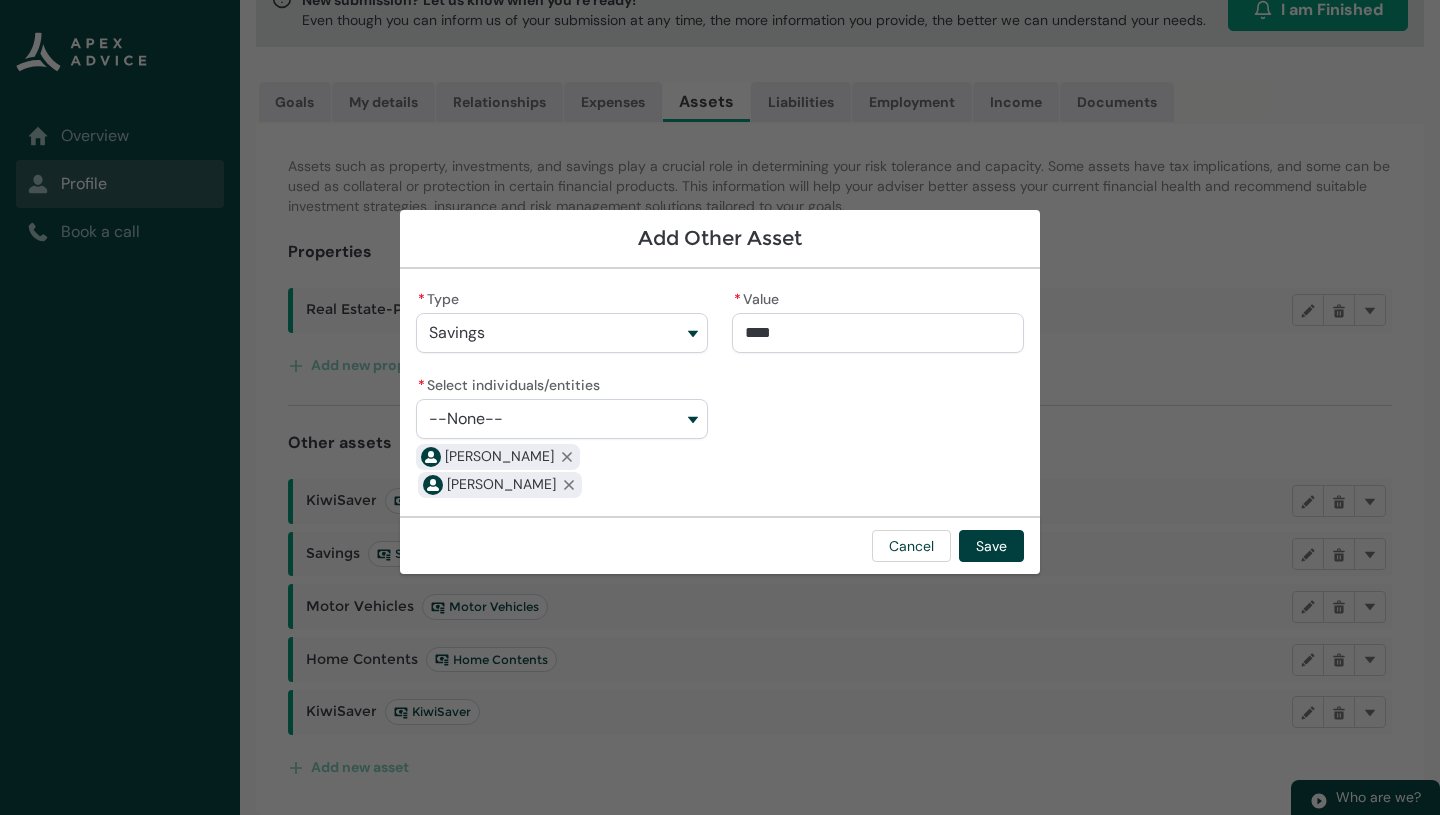 click on "****" at bounding box center (878, 333) 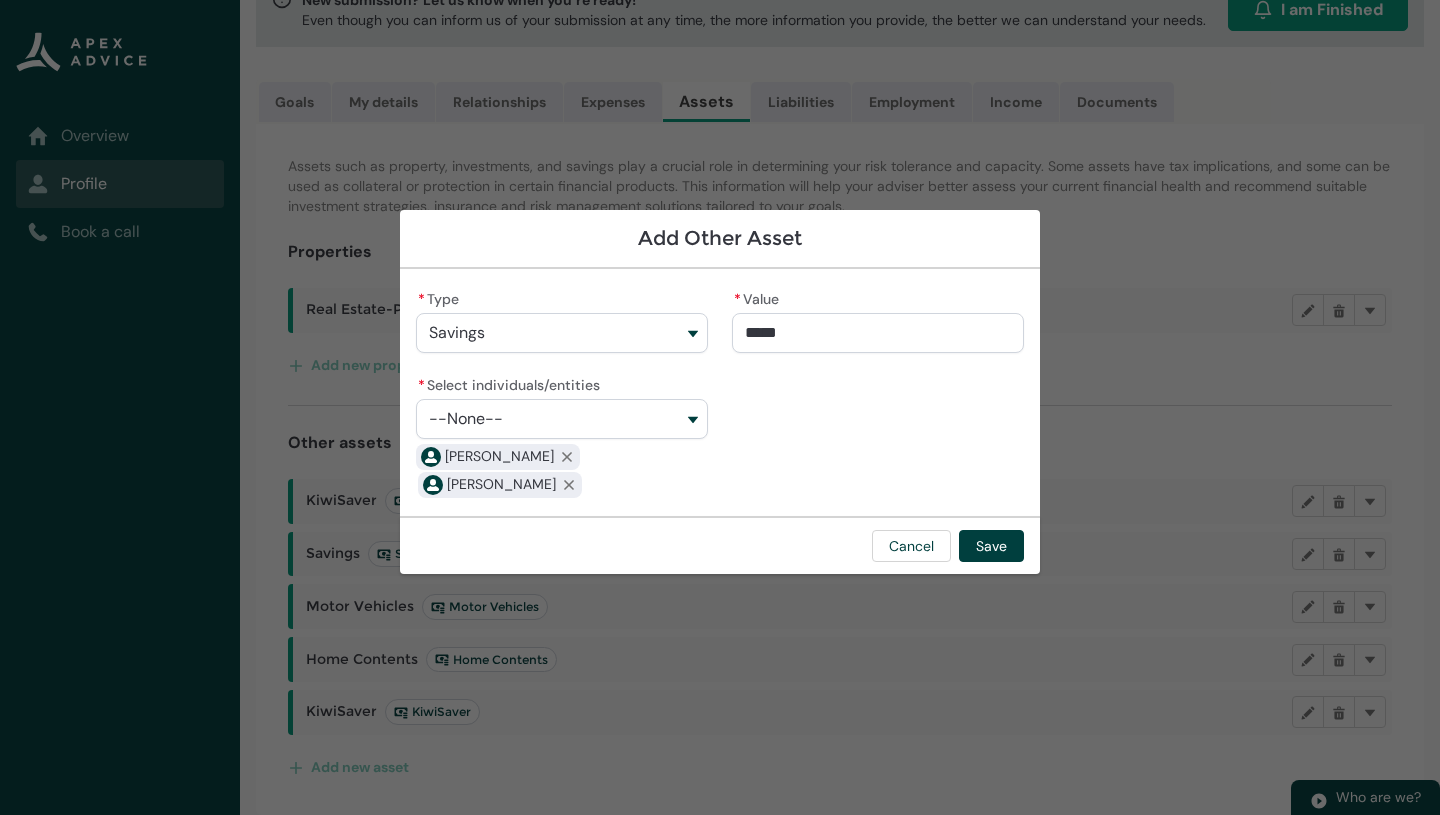 type on "3529.3" 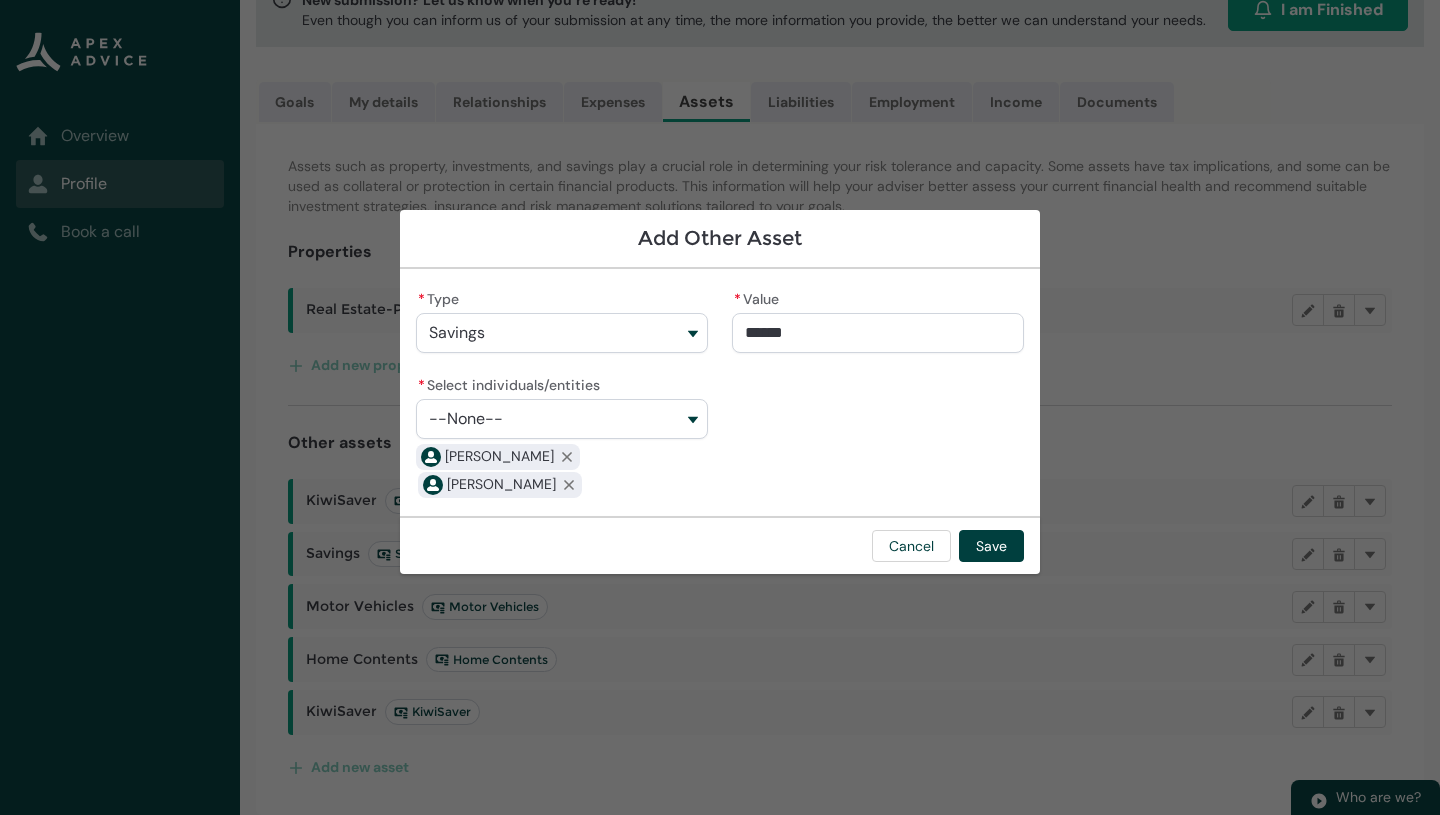 type on "3529.32" 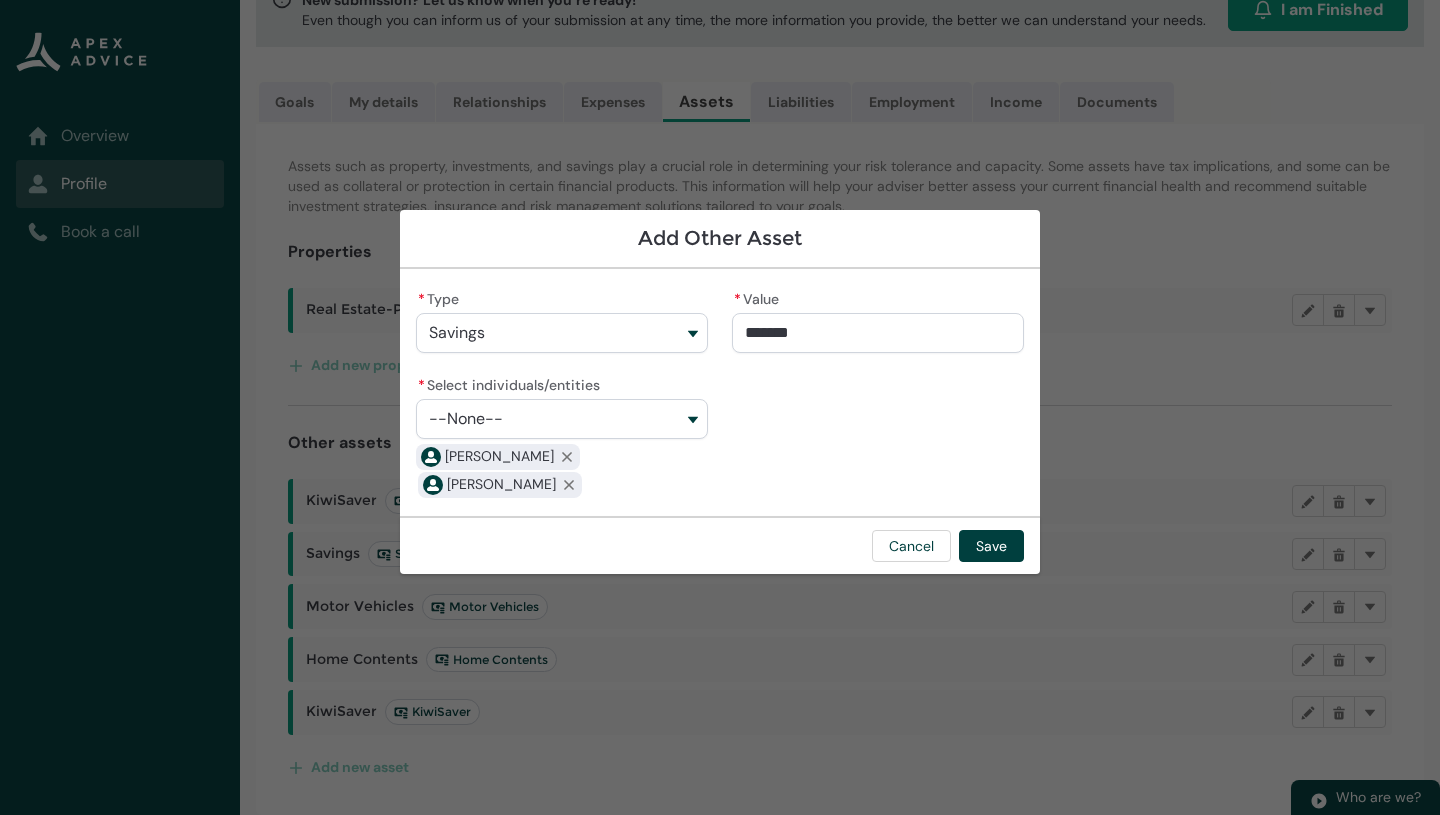 type on "*********" 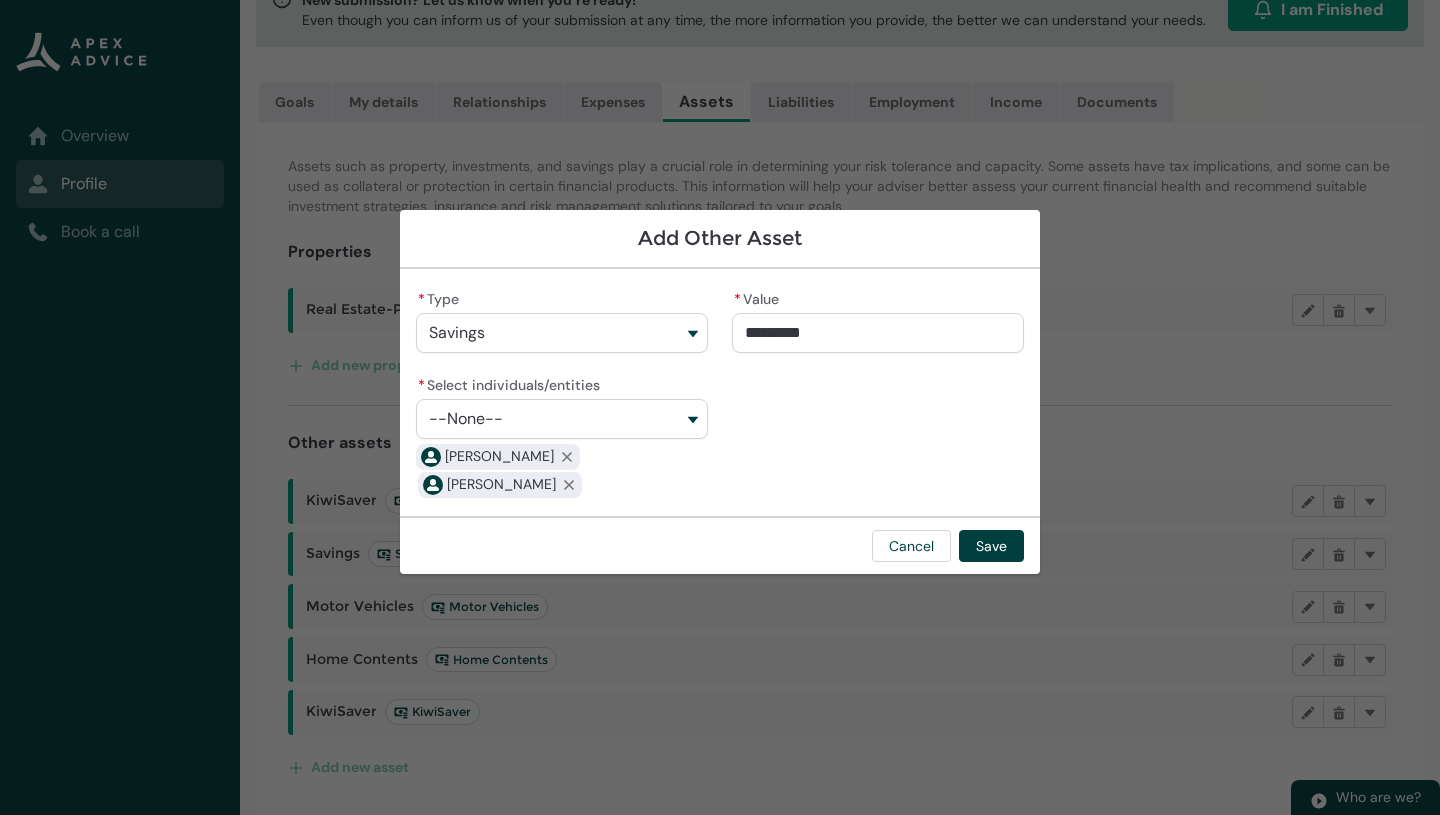 click on "* Type Savings * Value ********* * Select individuals/entities --None-- [PERSON_NAME] Remove [PERSON_NAME] [PERSON_NAME] Remove [PERSON_NAME]" at bounding box center [720, 392] 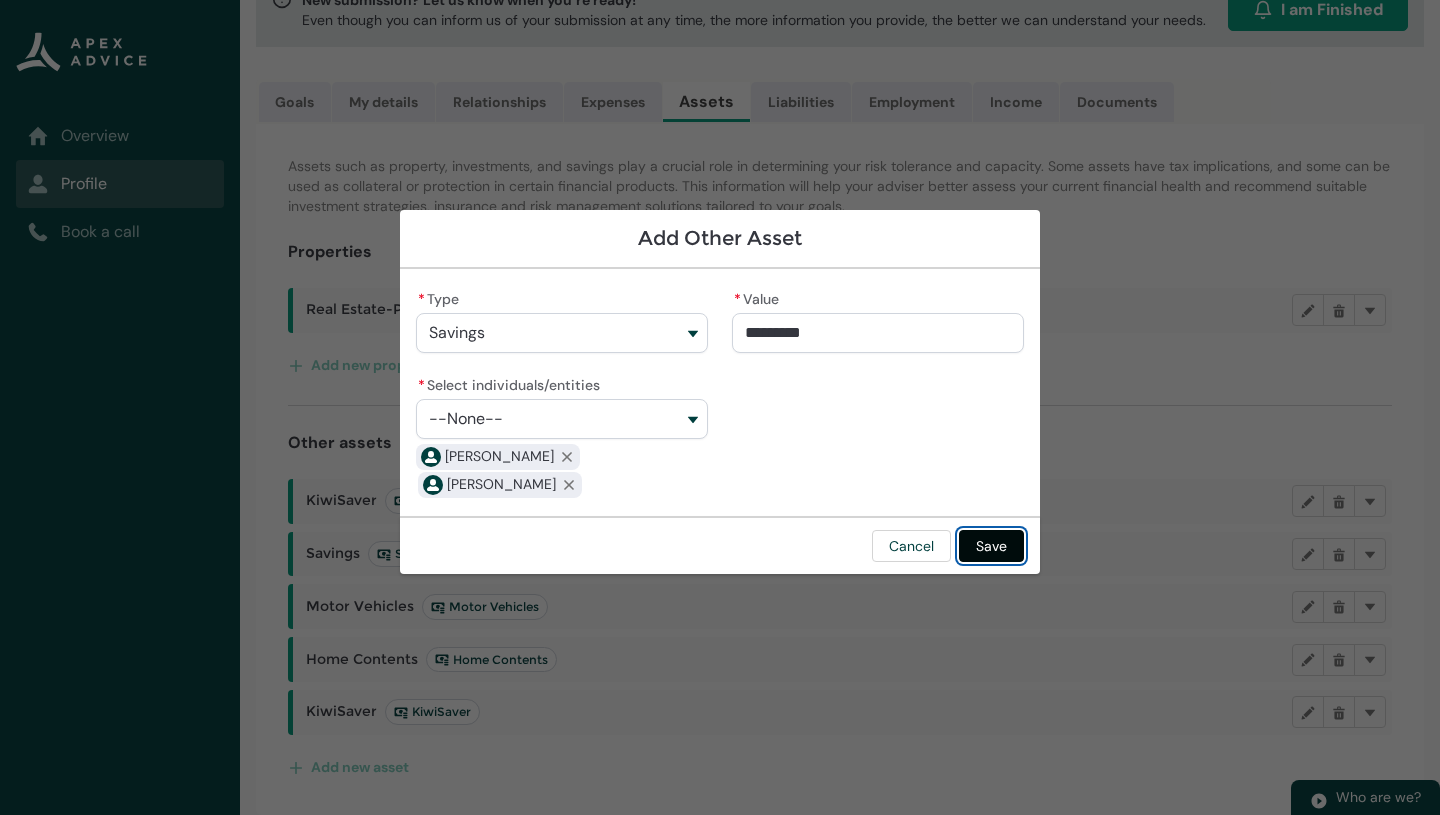 click on "Save" at bounding box center [991, 546] 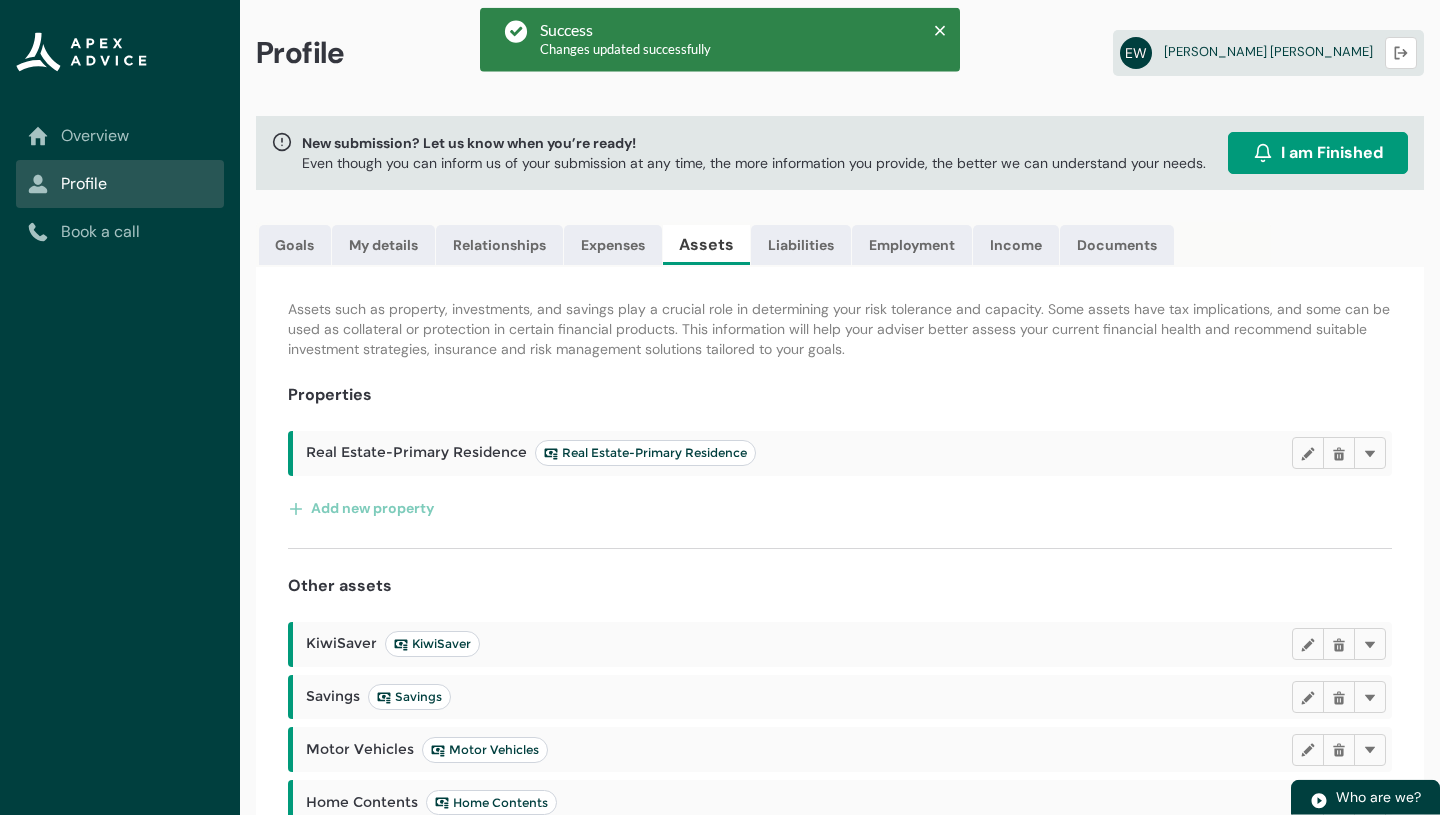 scroll, scrollTop: 0, scrollLeft: 0, axis: both 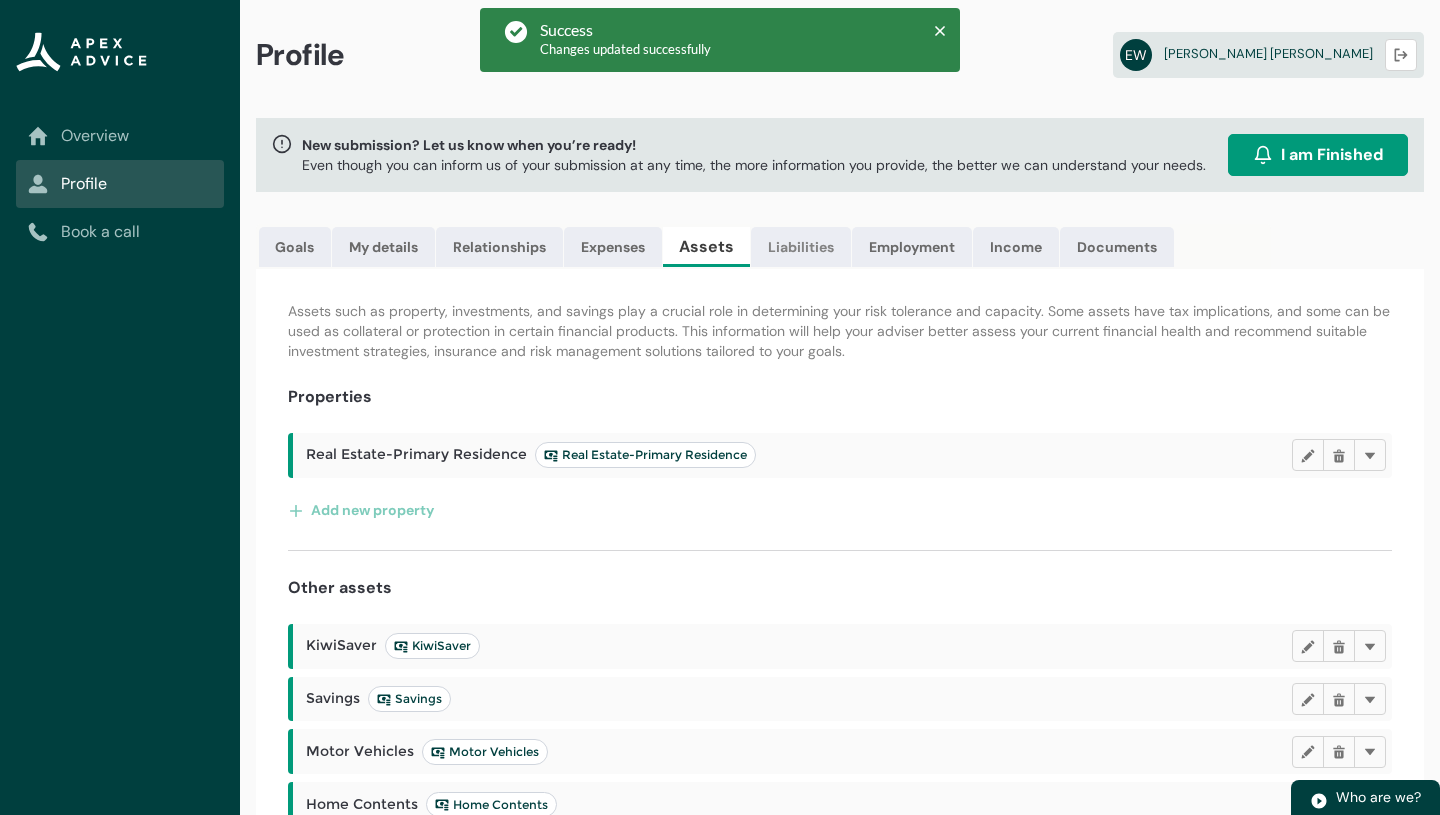click on "Liabilities" at bounding box center (801, 247) 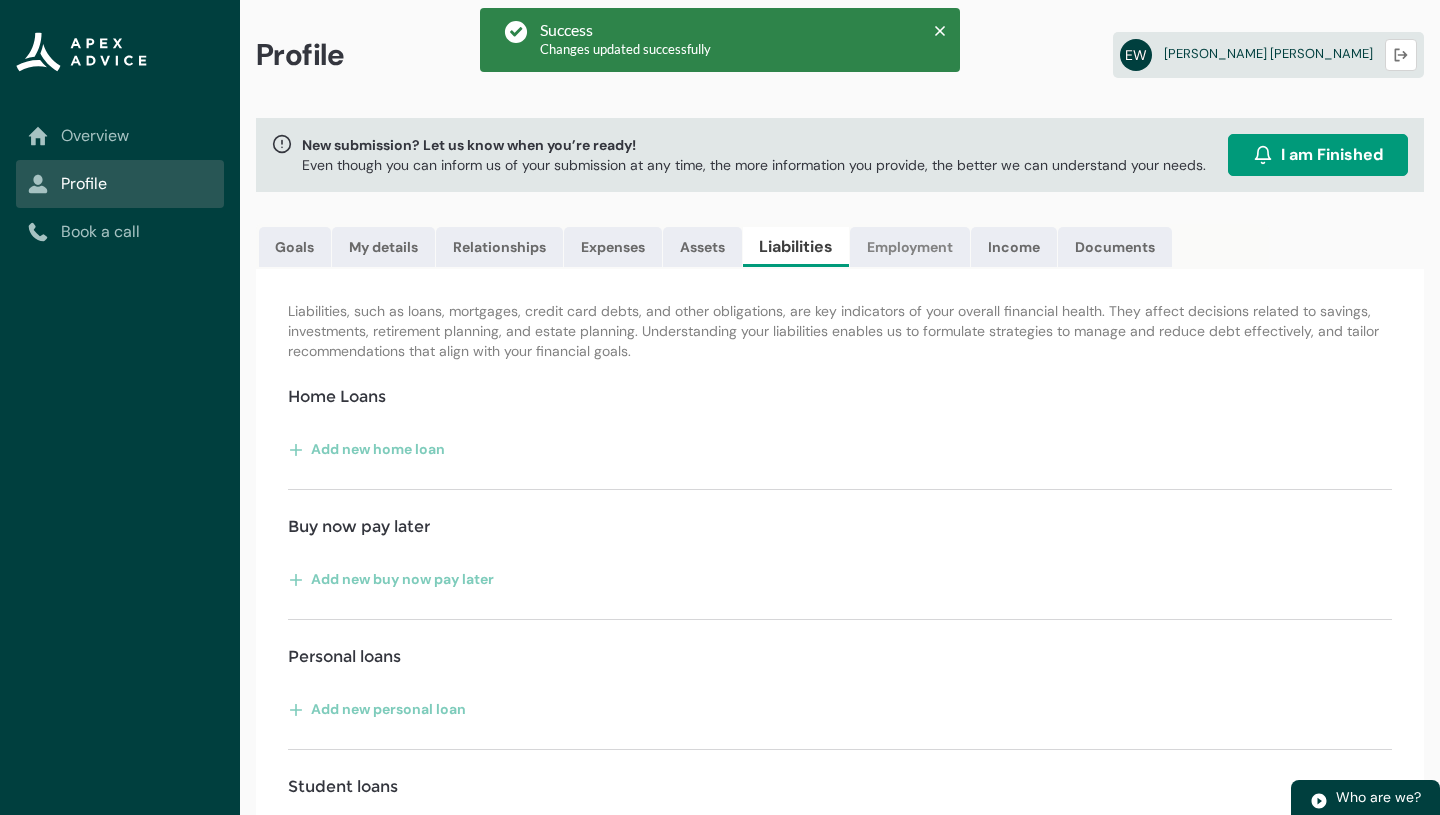 click on "Employment" at bounding box center [910, 247] 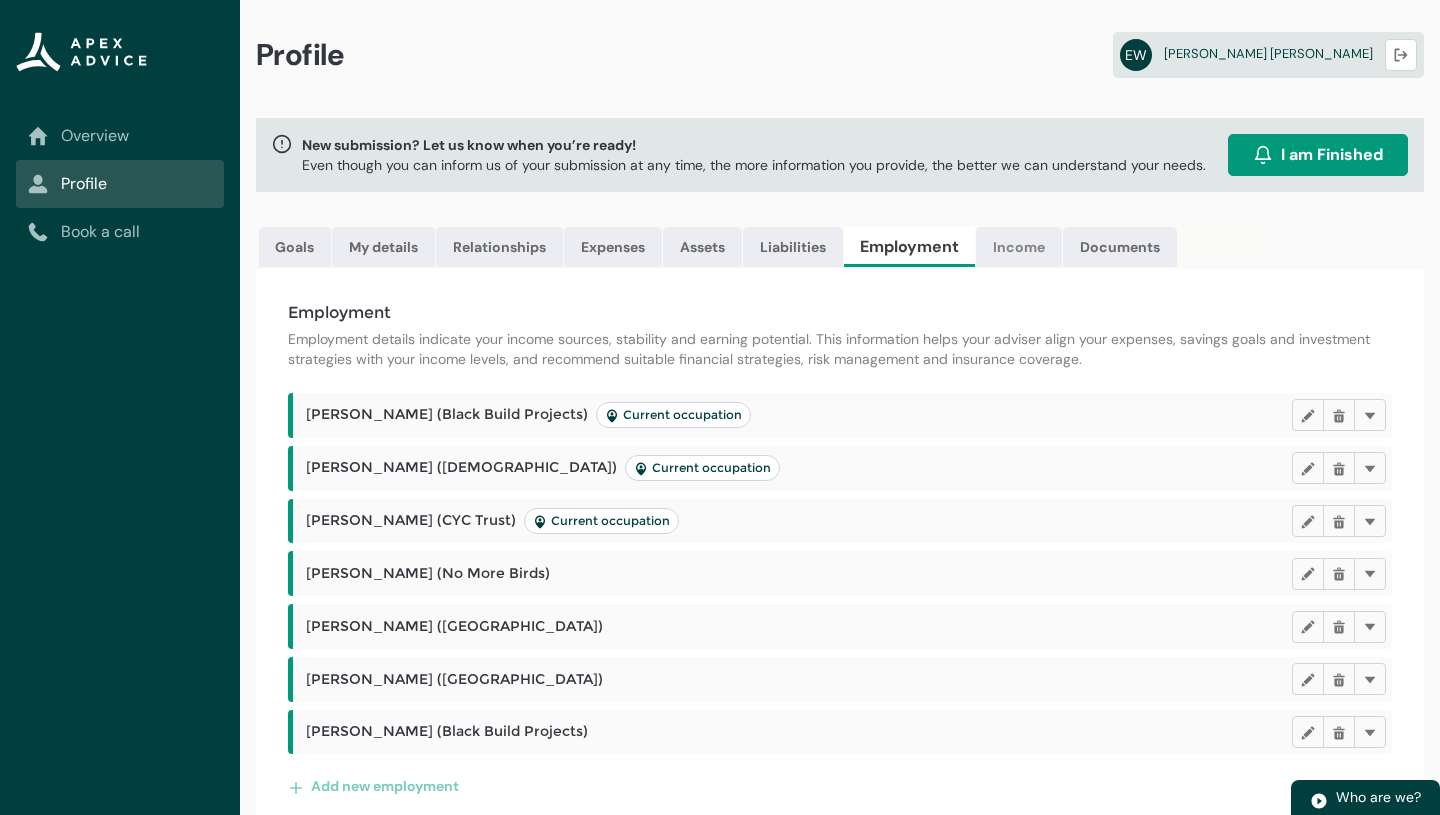 click on "Income" at bounding box center (1019, 247) 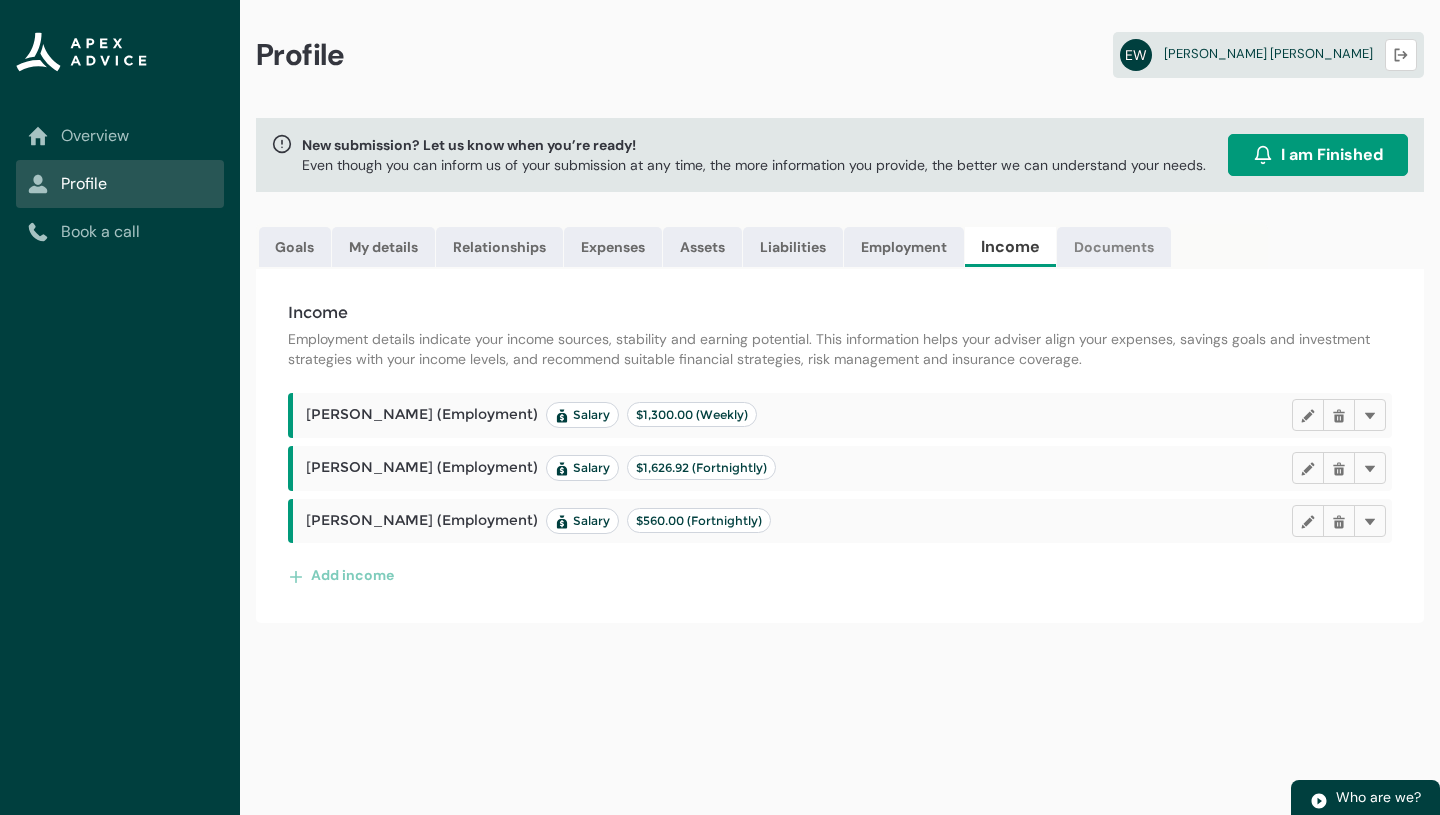 click on "Documents" at bounding box center (1114, 247) 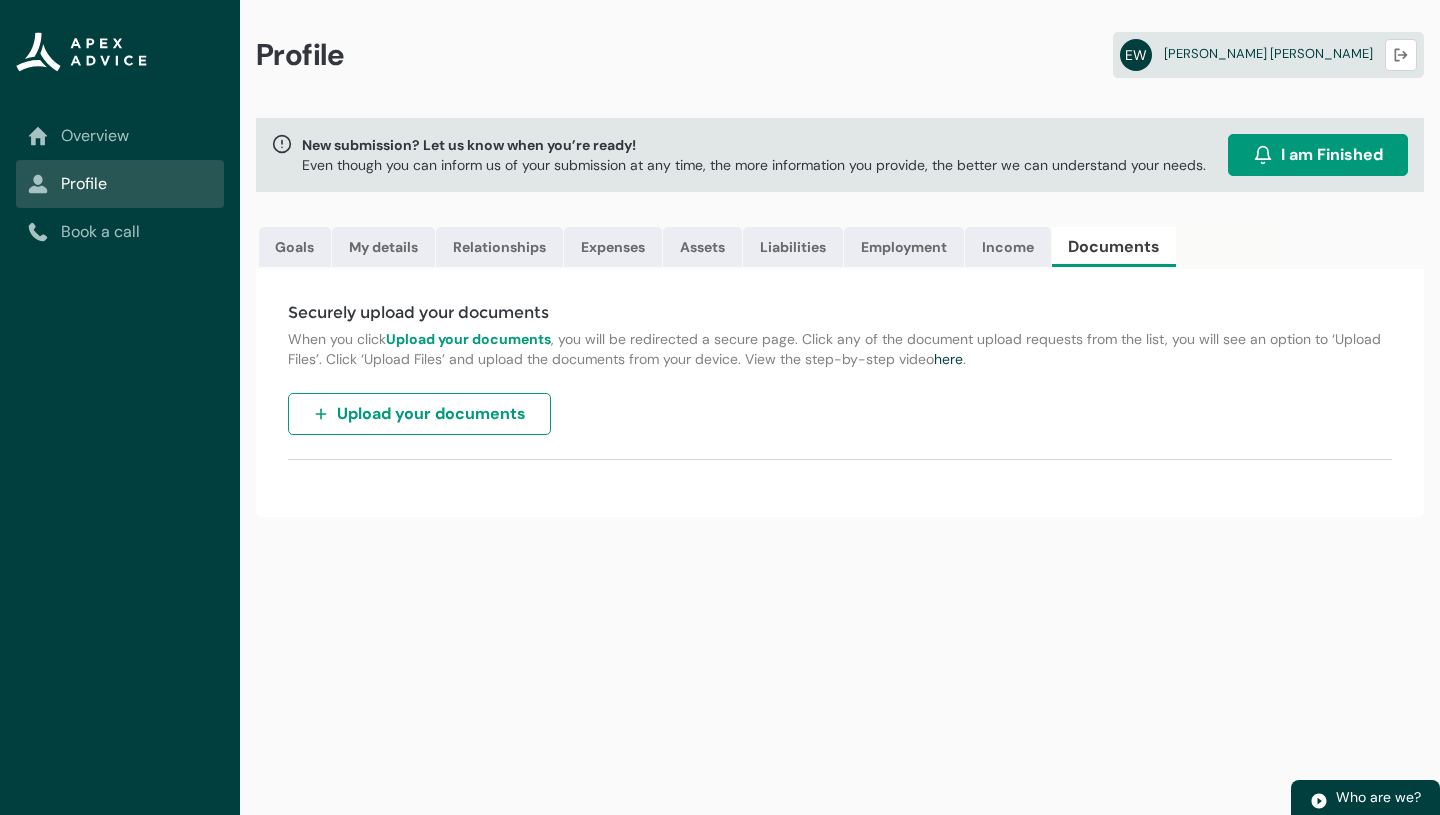 click on "I am Finished" at bounding box center [1332, 155] 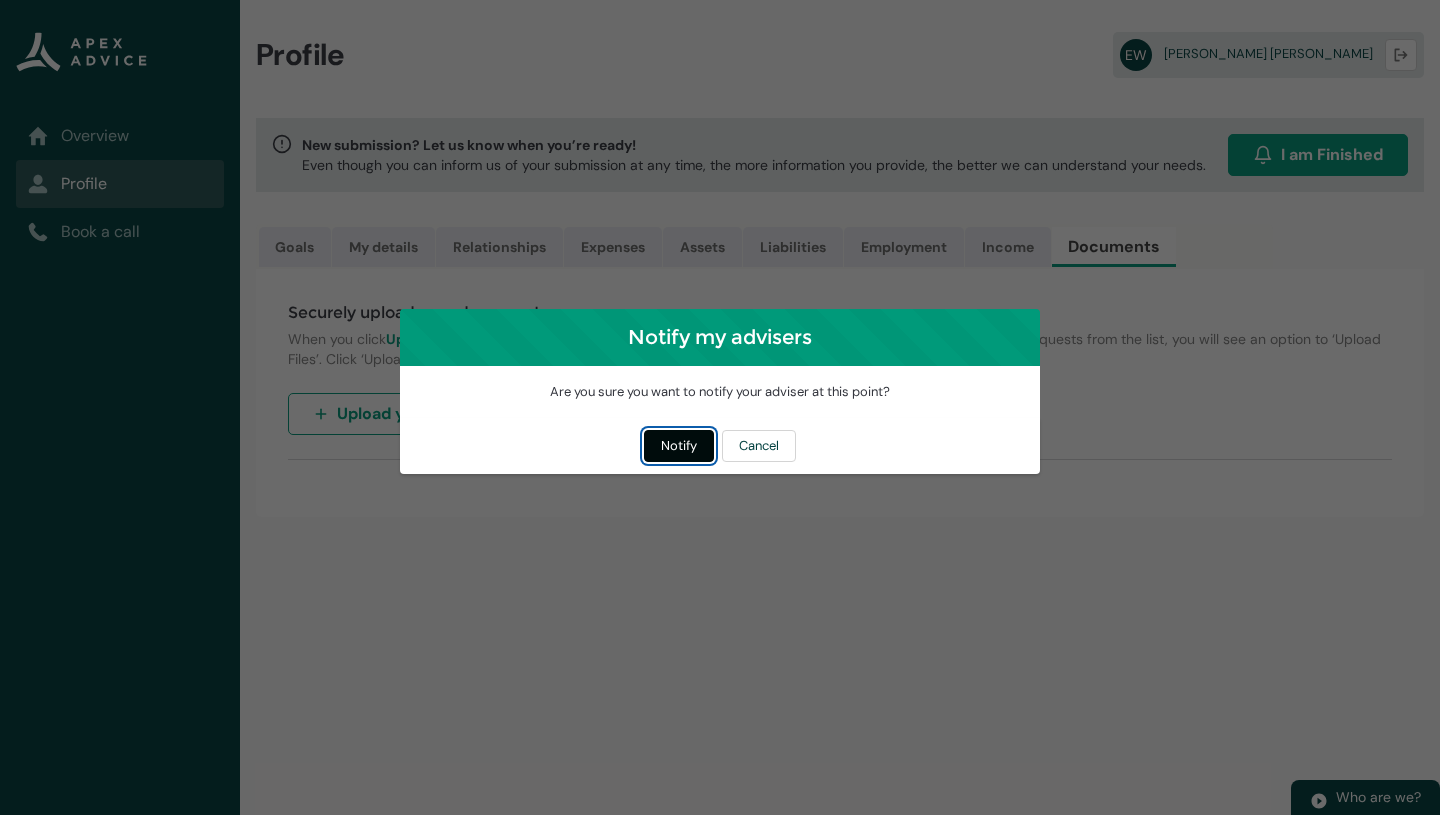 click on "Notify" at bounding box center (679, 446) 